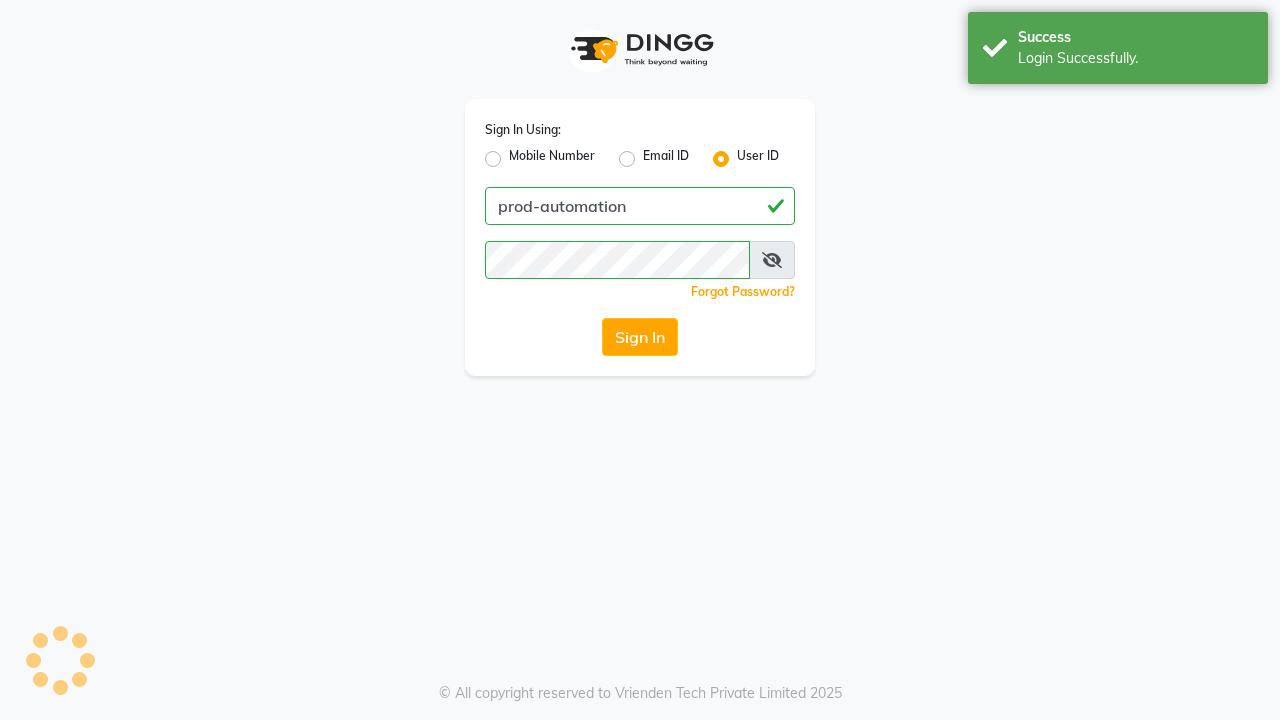 scroll, scrollTop: 0, scrollLeft: 0, axis: both 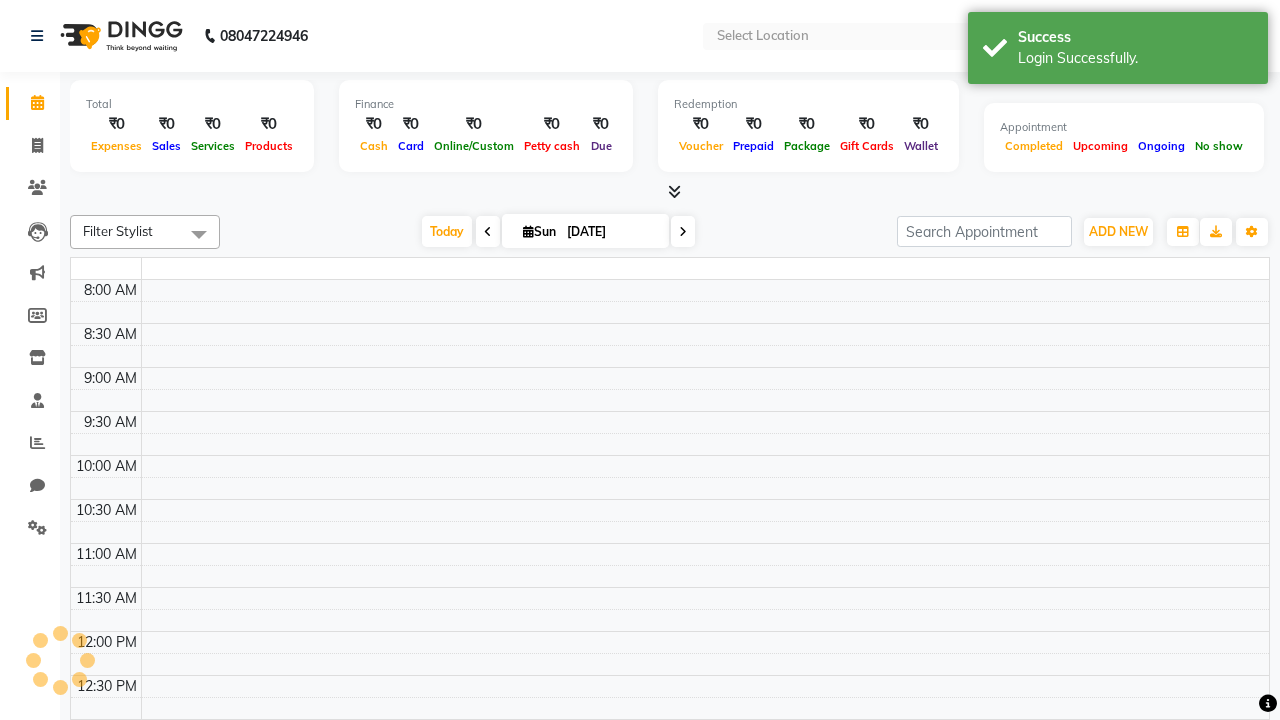 select on "en" 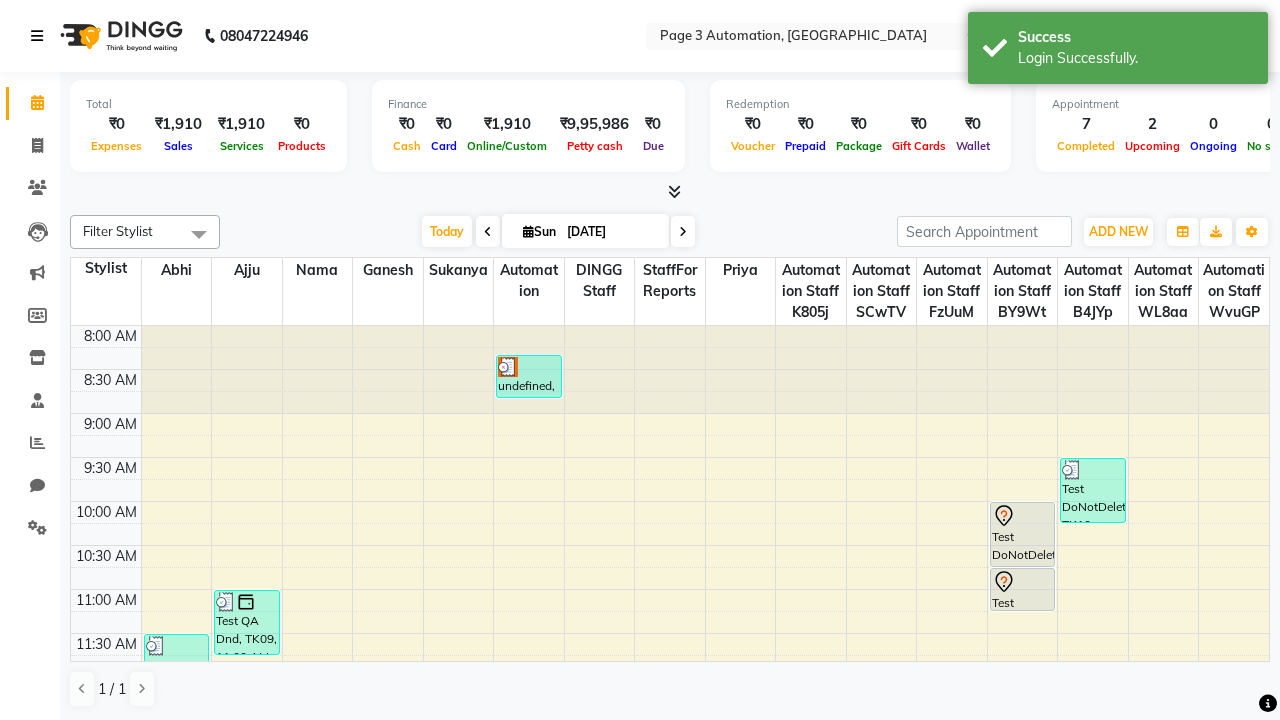 click at bounding box center [37, 36] 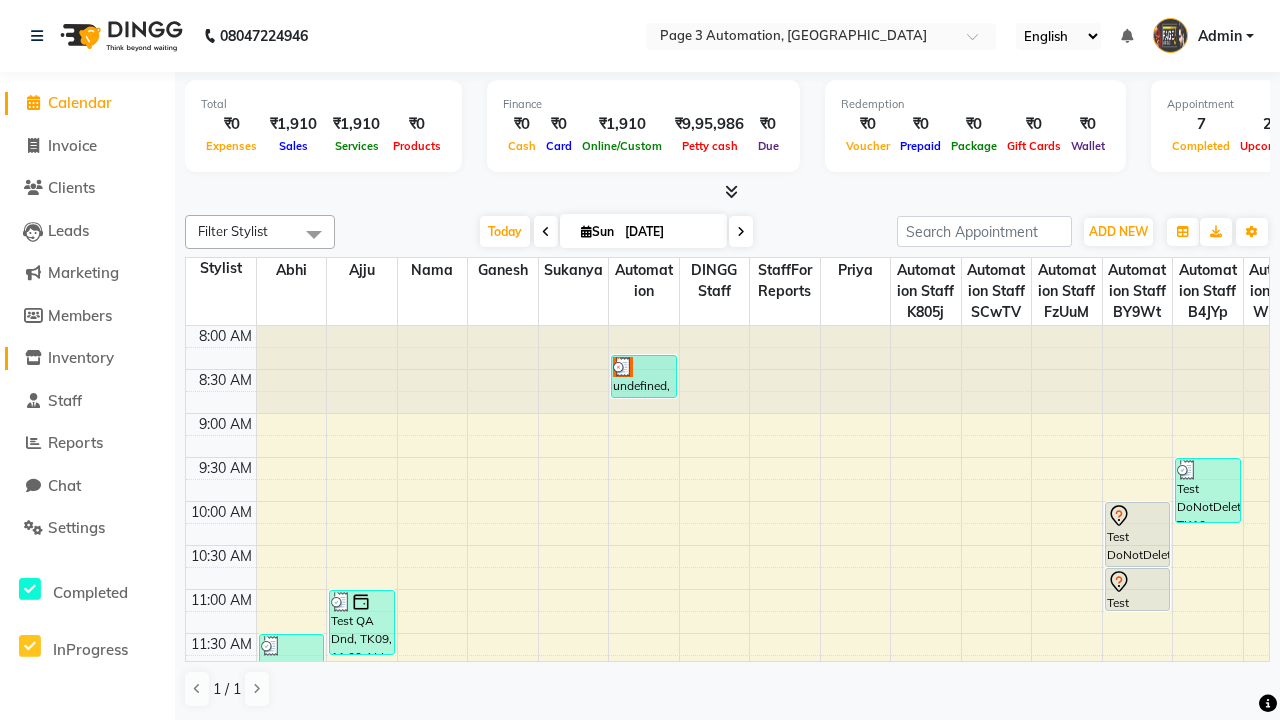 click on "Inventory" 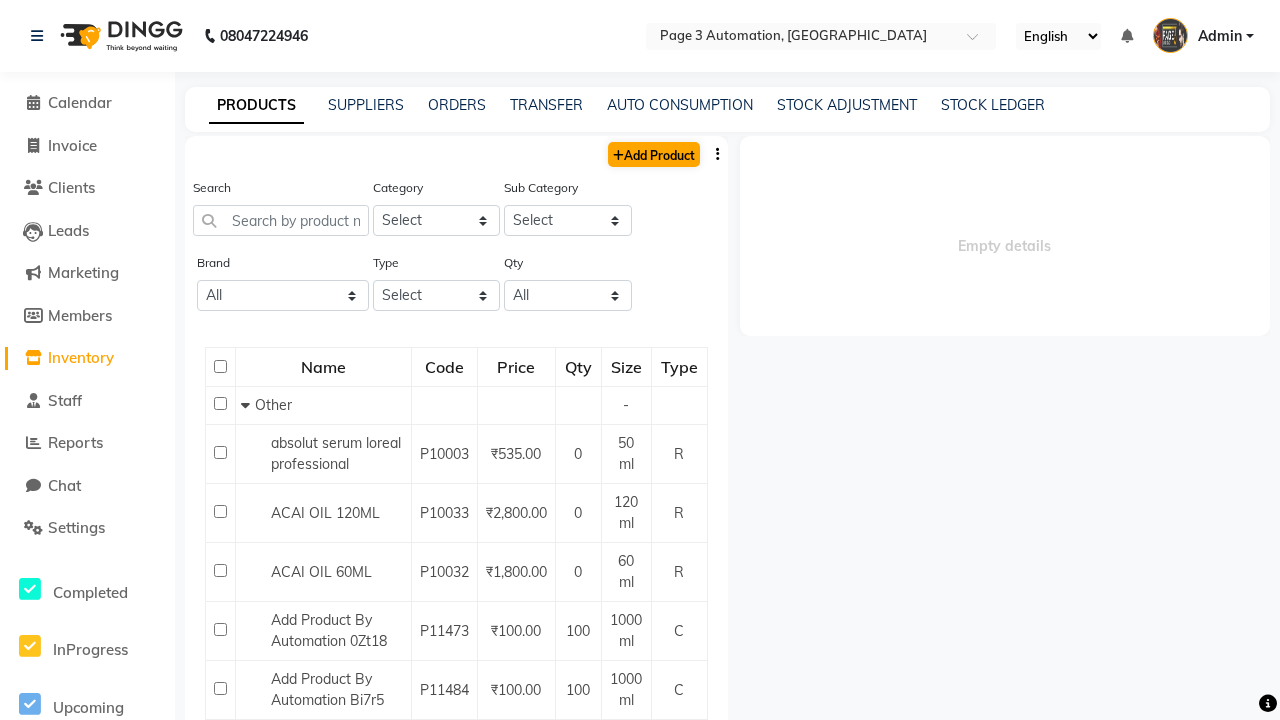 click on "Add Product" 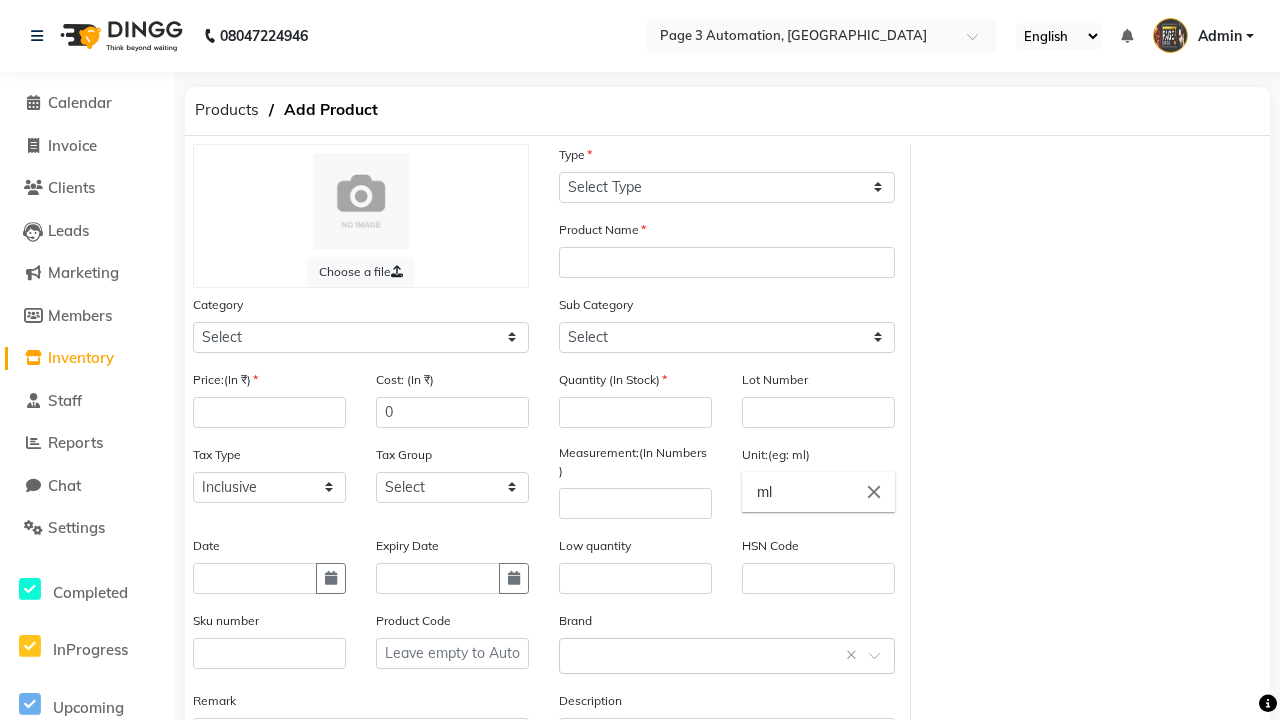 select on "C" 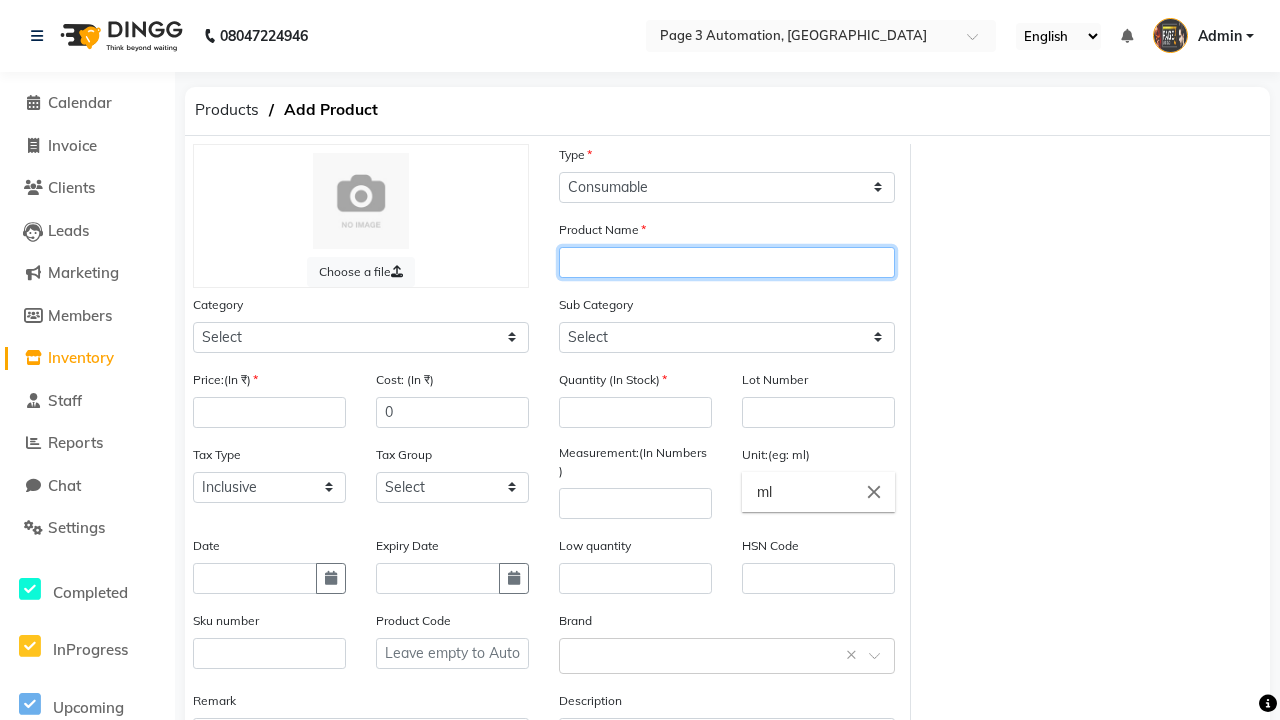 type on "Automation Product H4tuX" 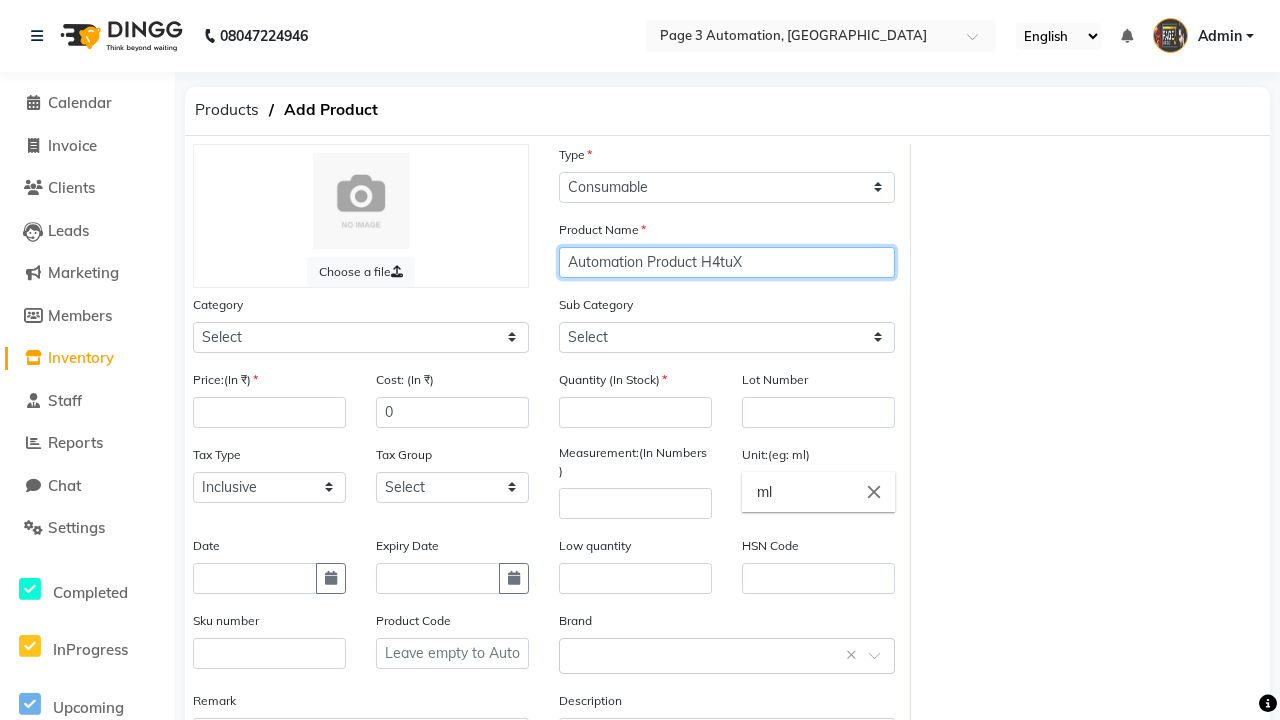 select on "1000" 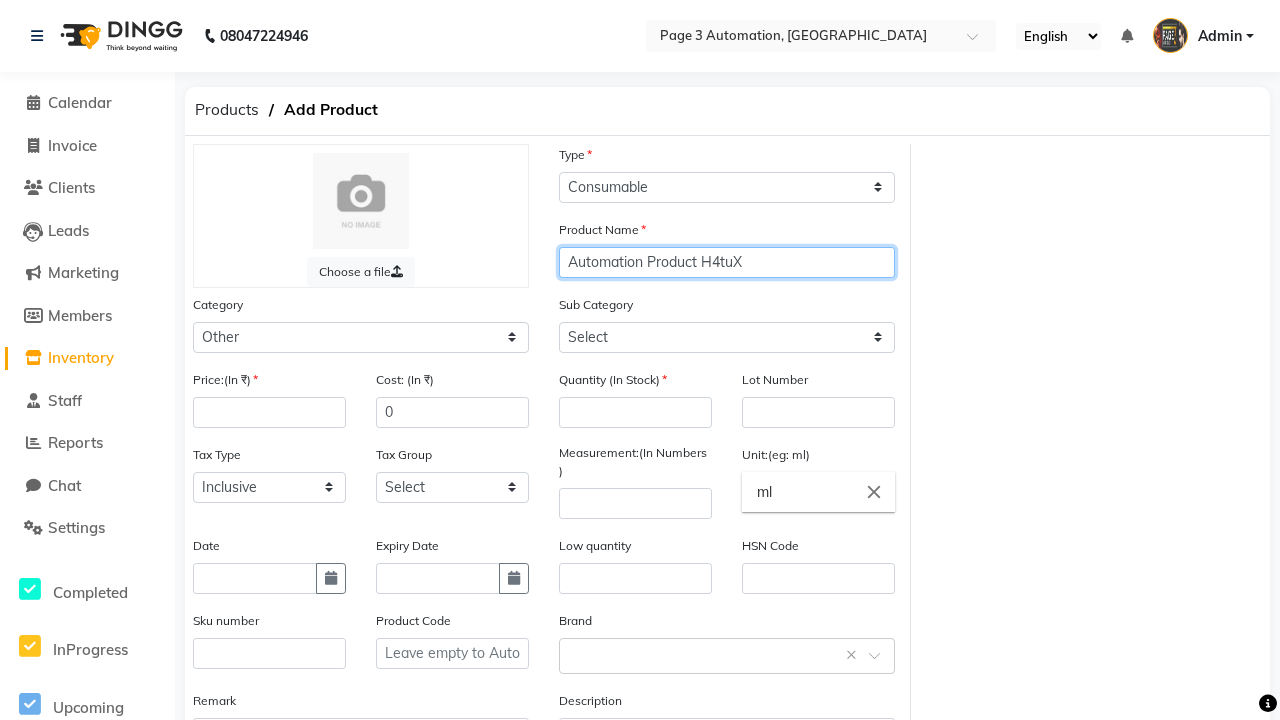 select on "1002" 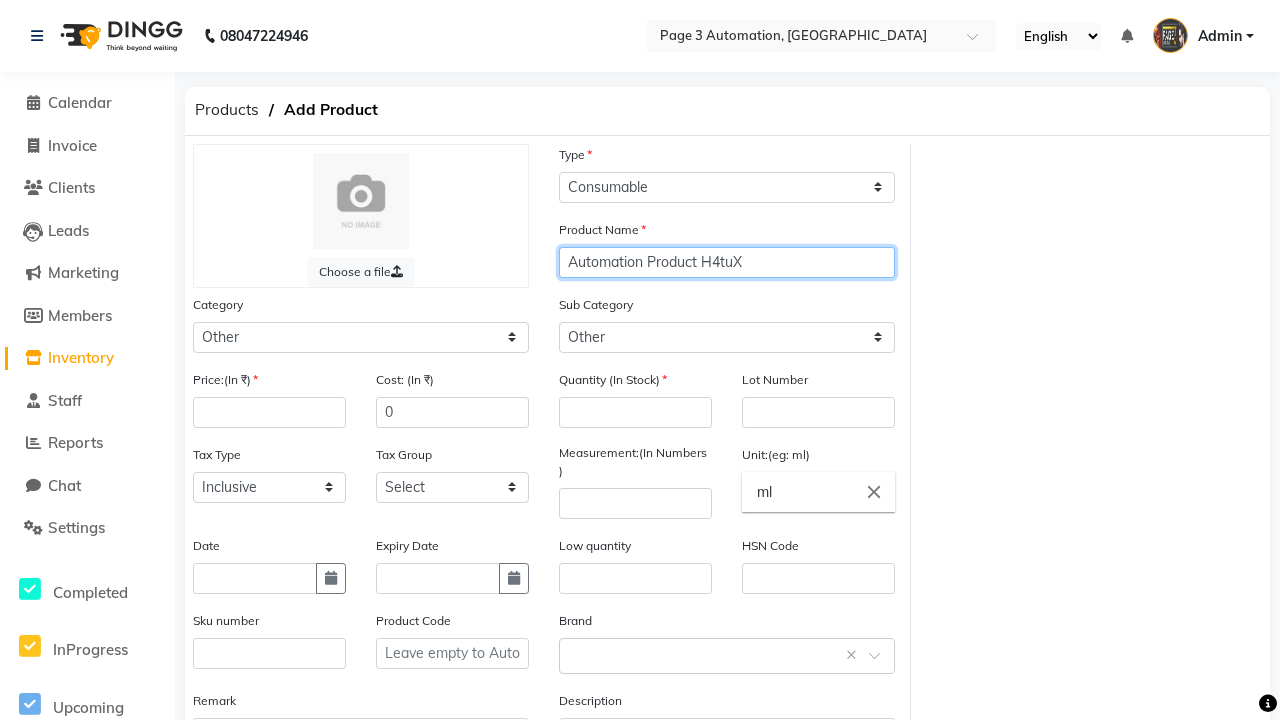 type on "Automation Product H4tuX" 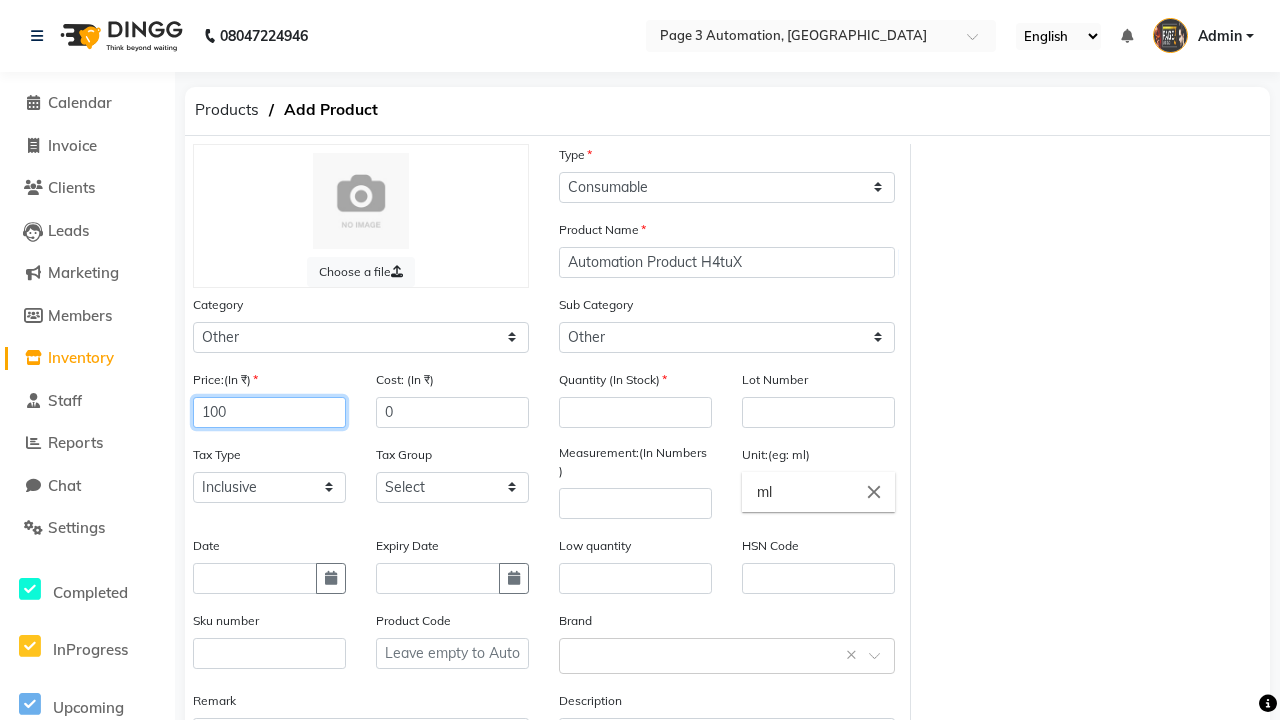 type on "100" 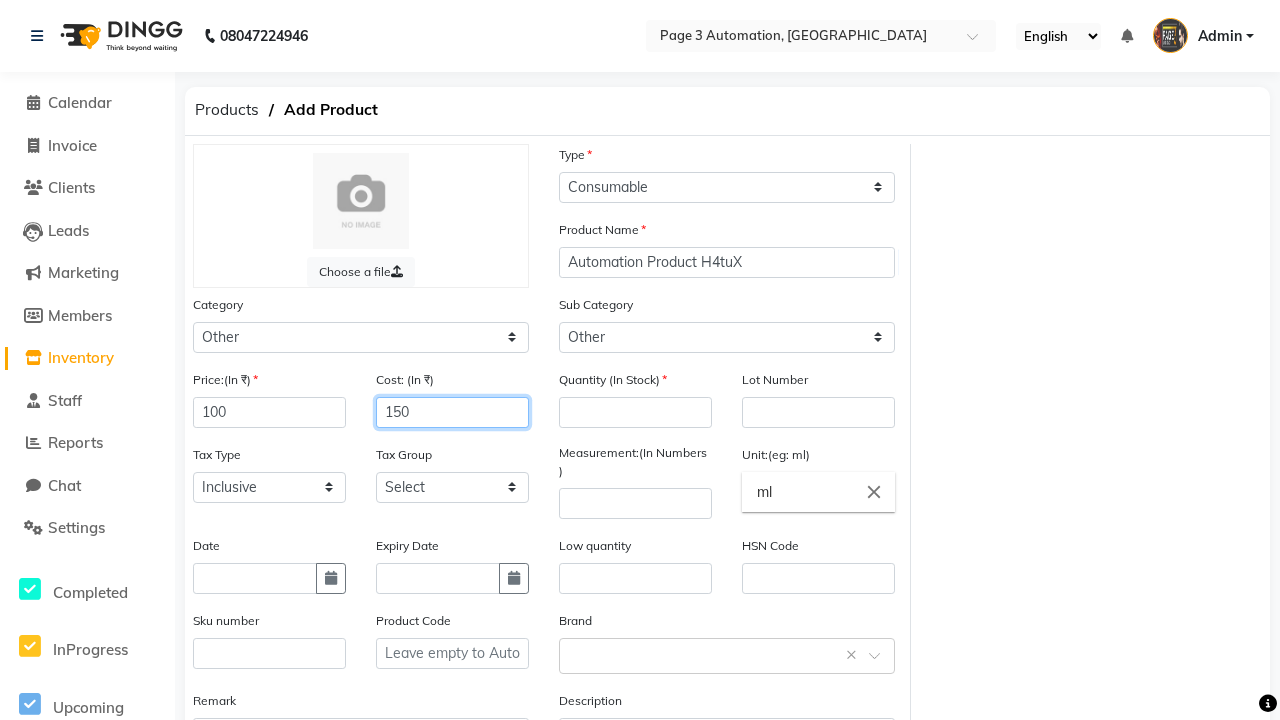type on "150" 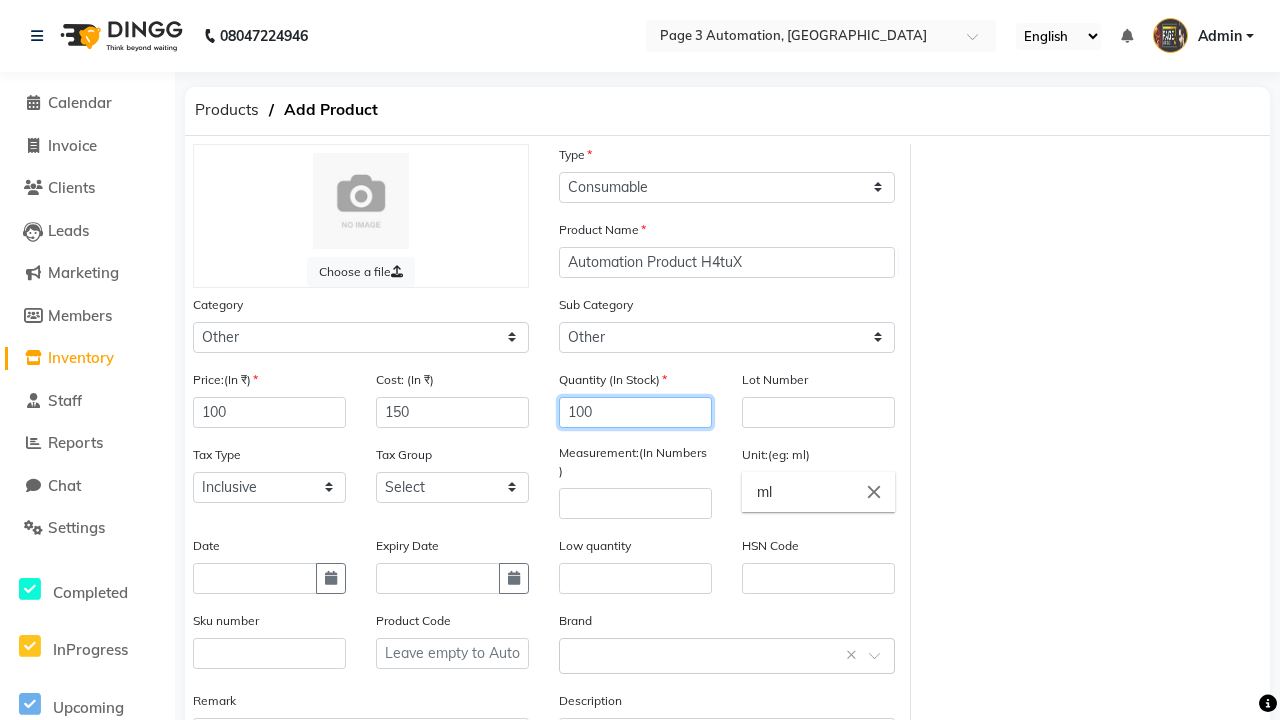 type on "100" 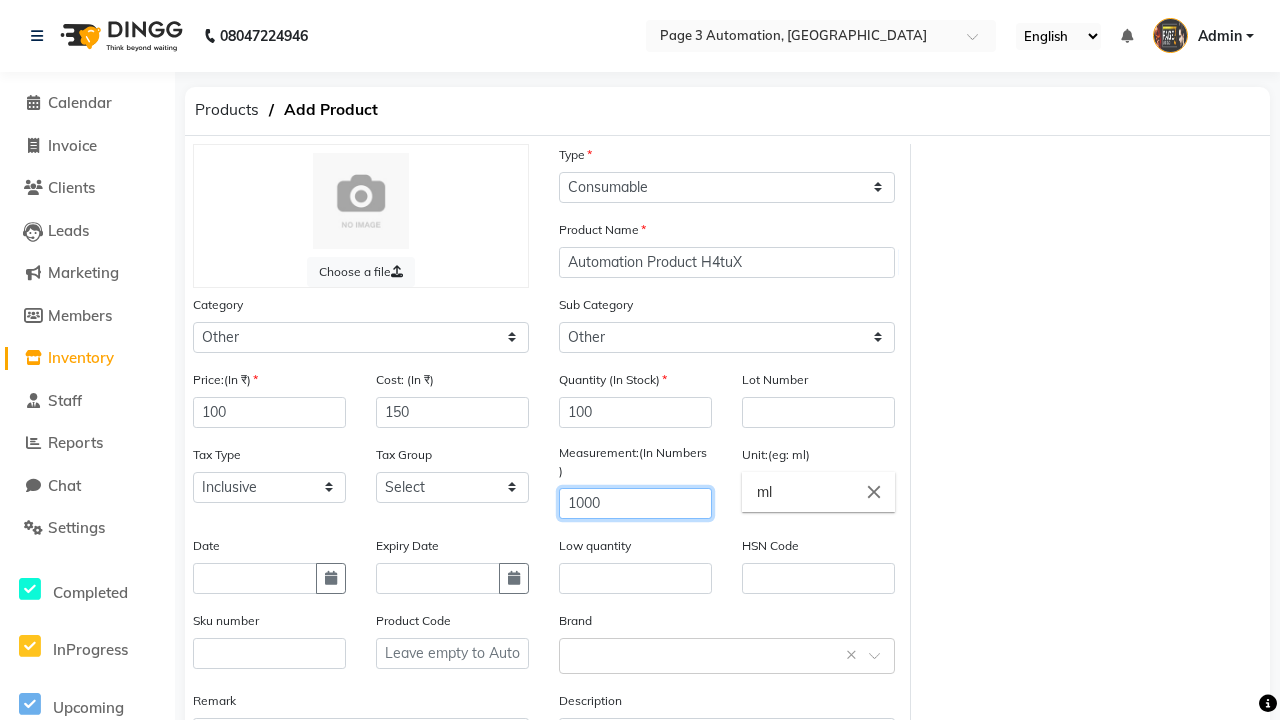 type on "1000" 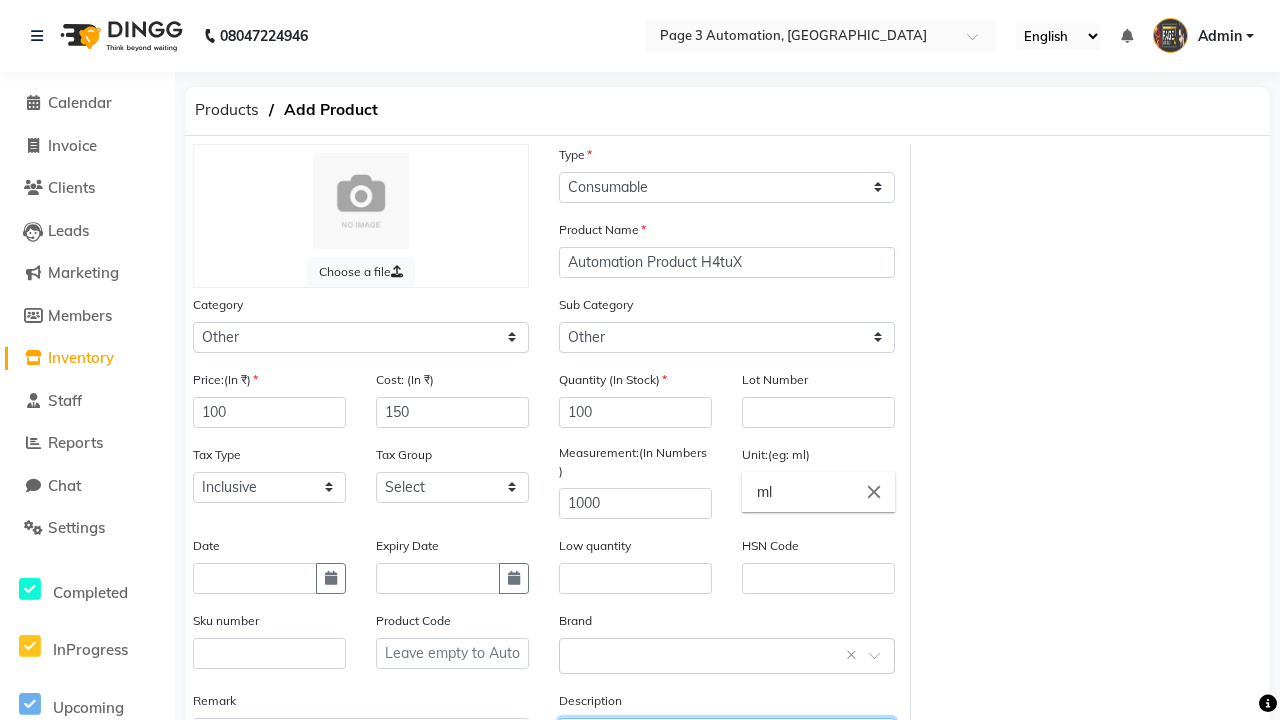 type on "This Product is Created by Automation" 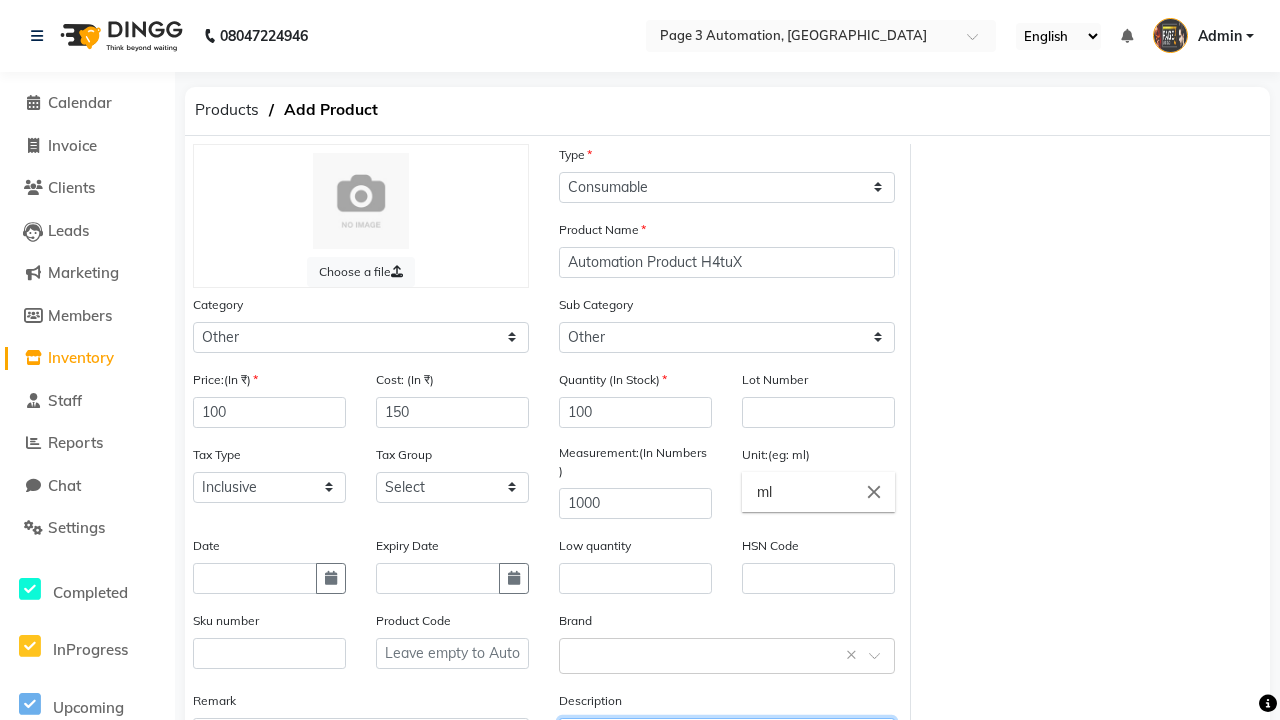 scroll, scrollTop: 22, scrollLeft: 0, axis: vertical 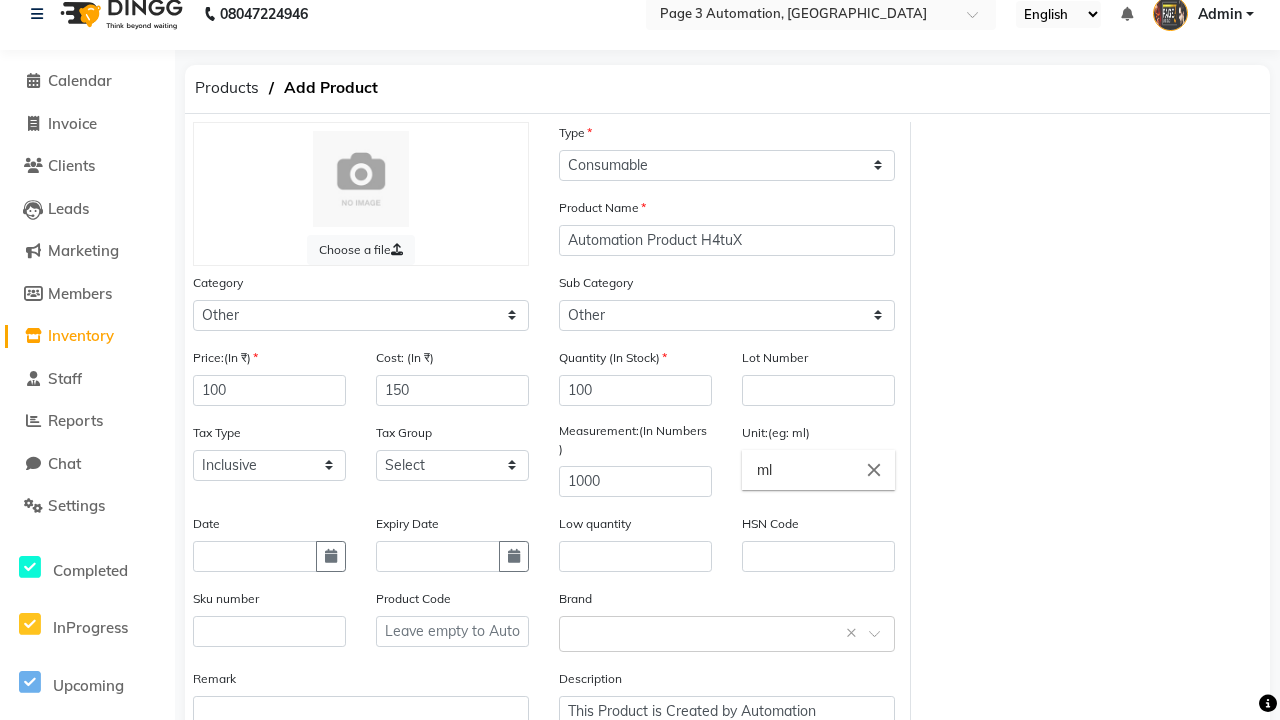 click on "Save" 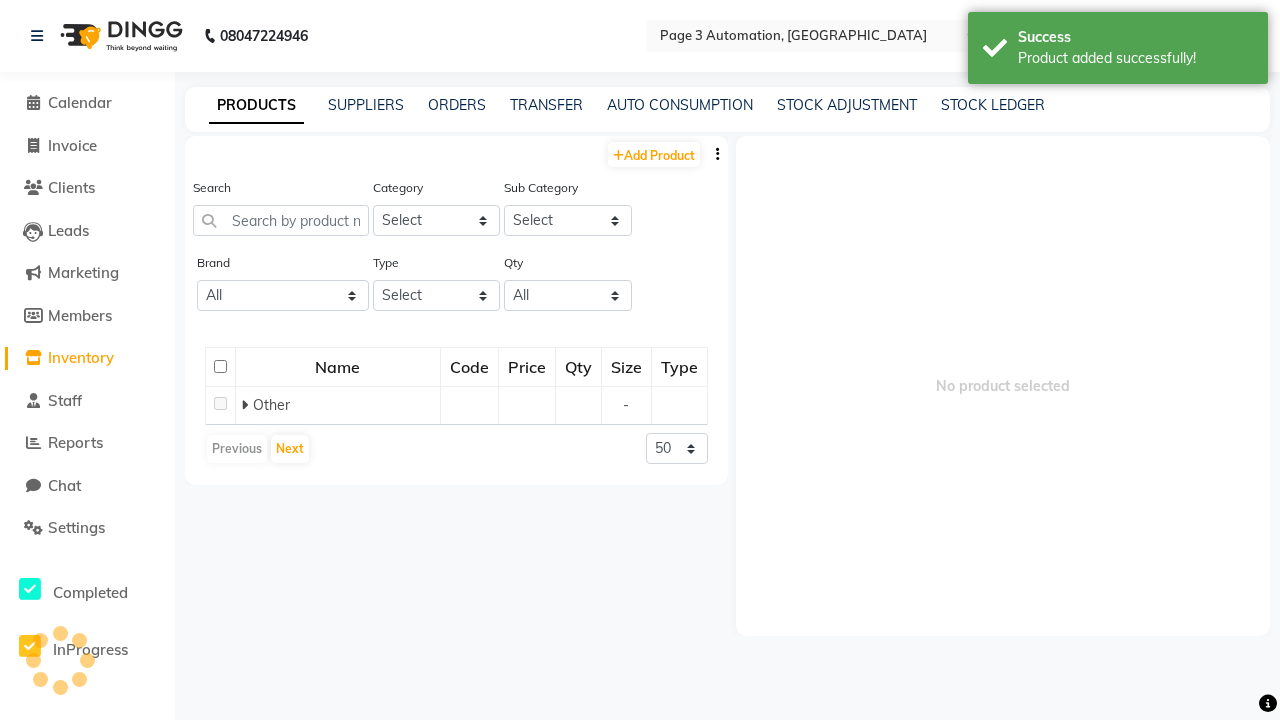 scroll, scrollTop: 0, scrollLeft: 0, axis: both 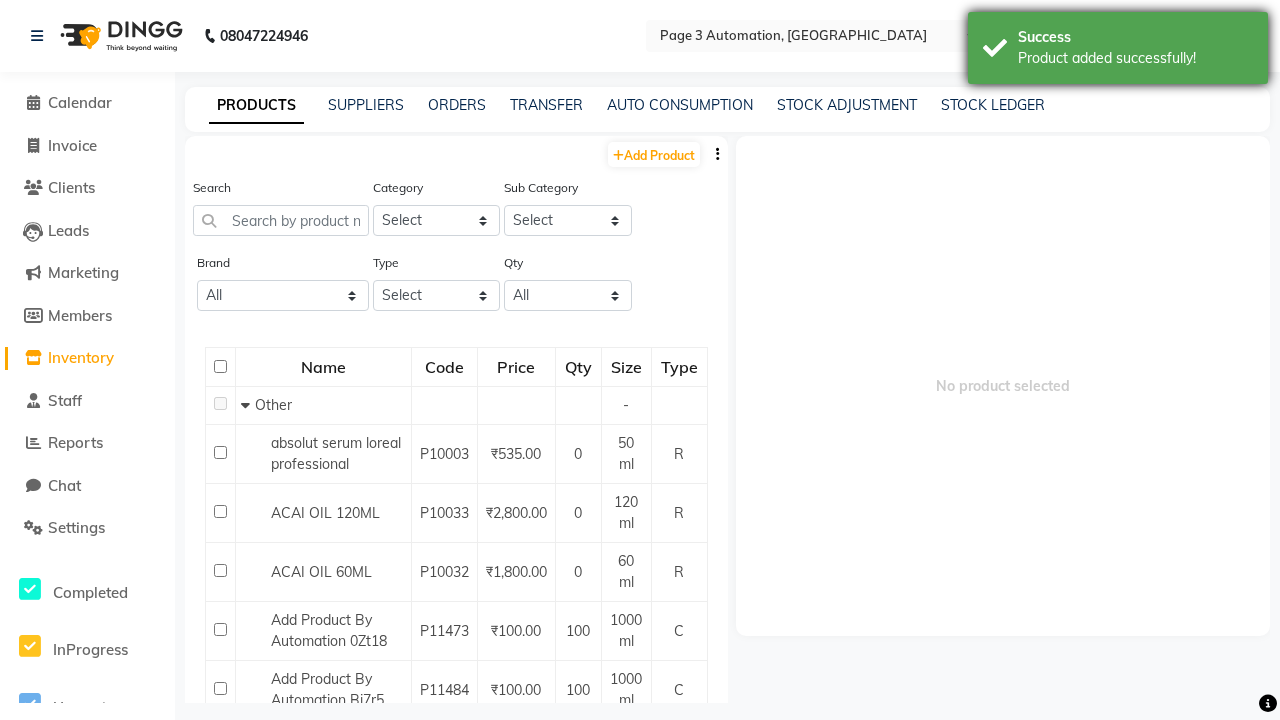 click on "Product added successfully!" at bounding box center (1135, 58) 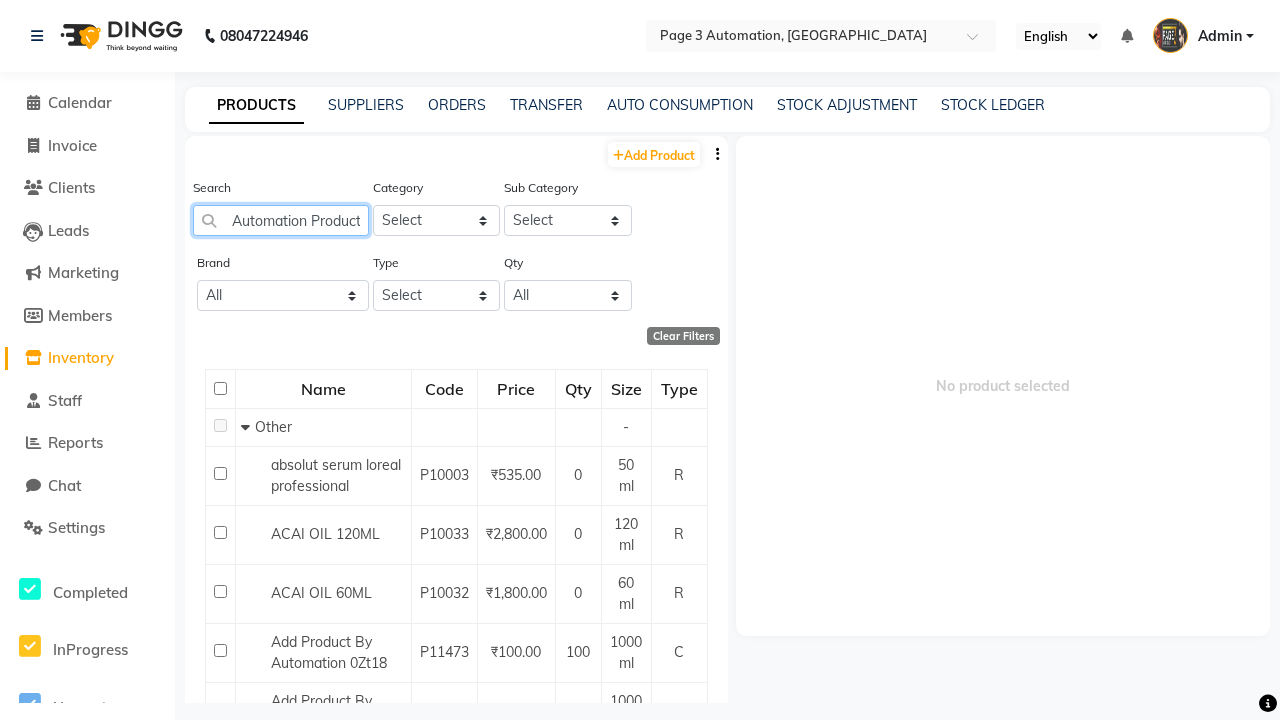 type on "Automation Product H4tuX" 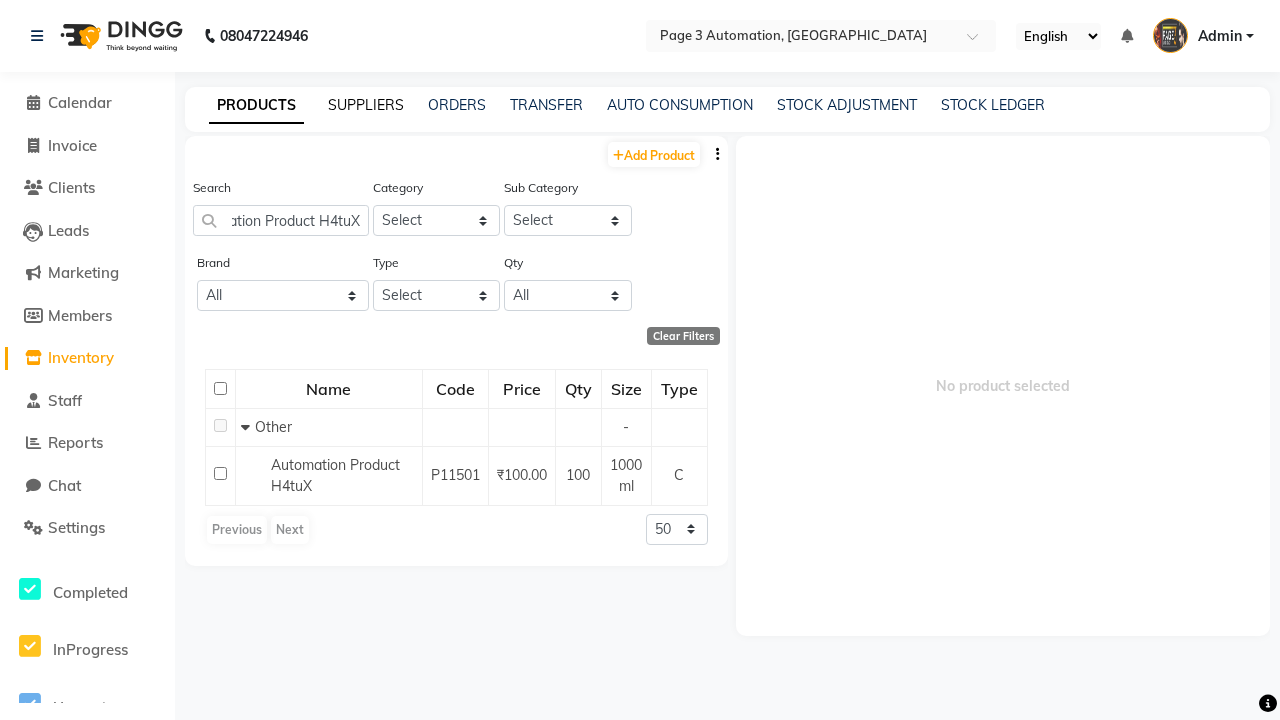 click on "SUPPLIERS" 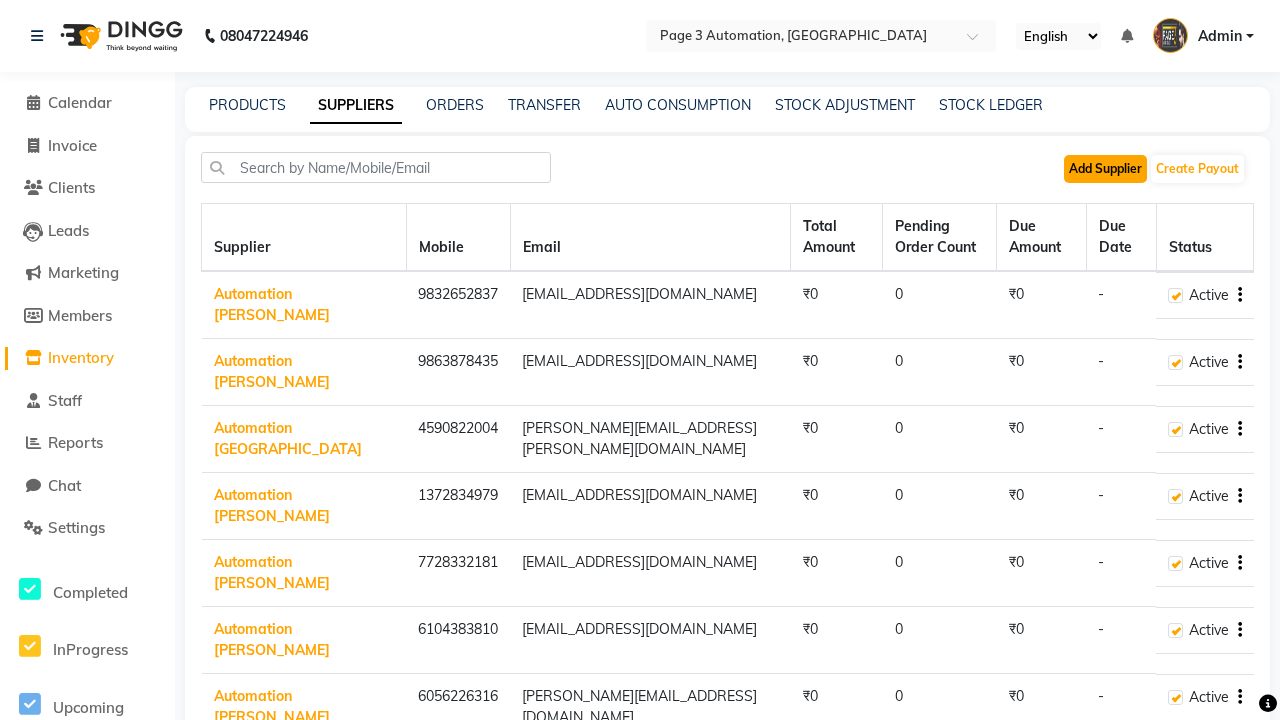 click on "Add Supplier" 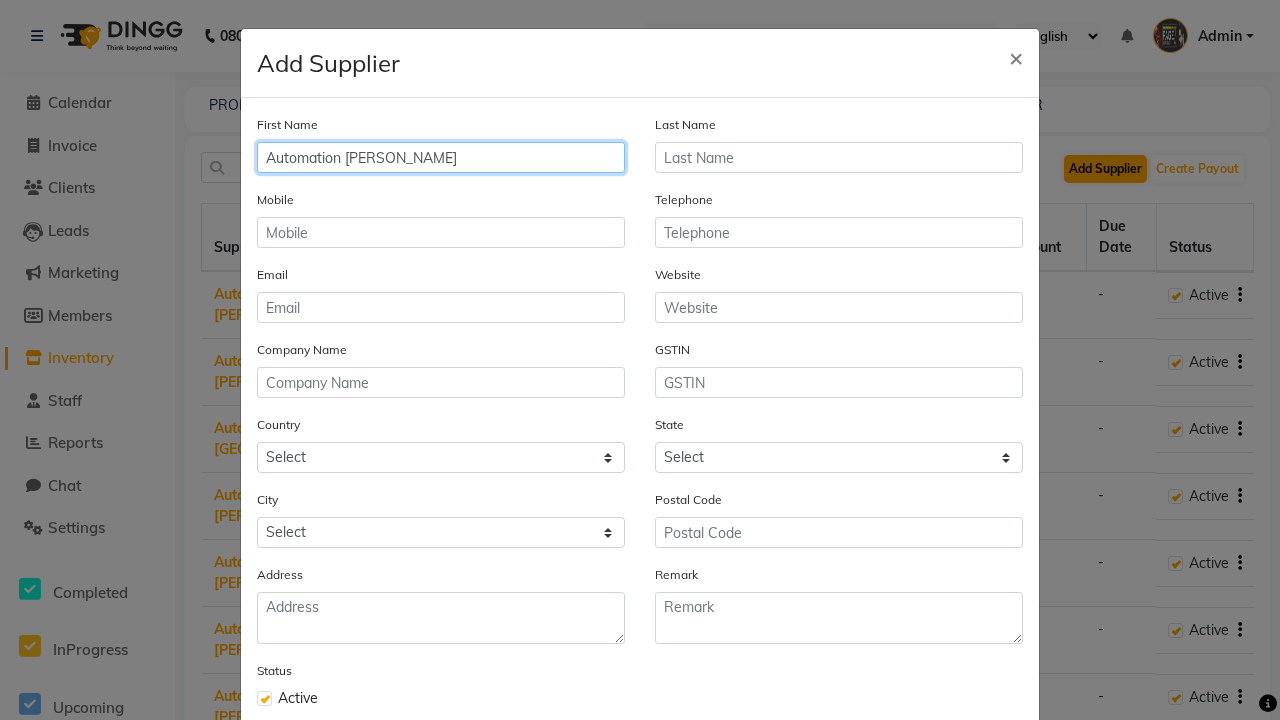 type on "Automation [PERSON_NAME]" 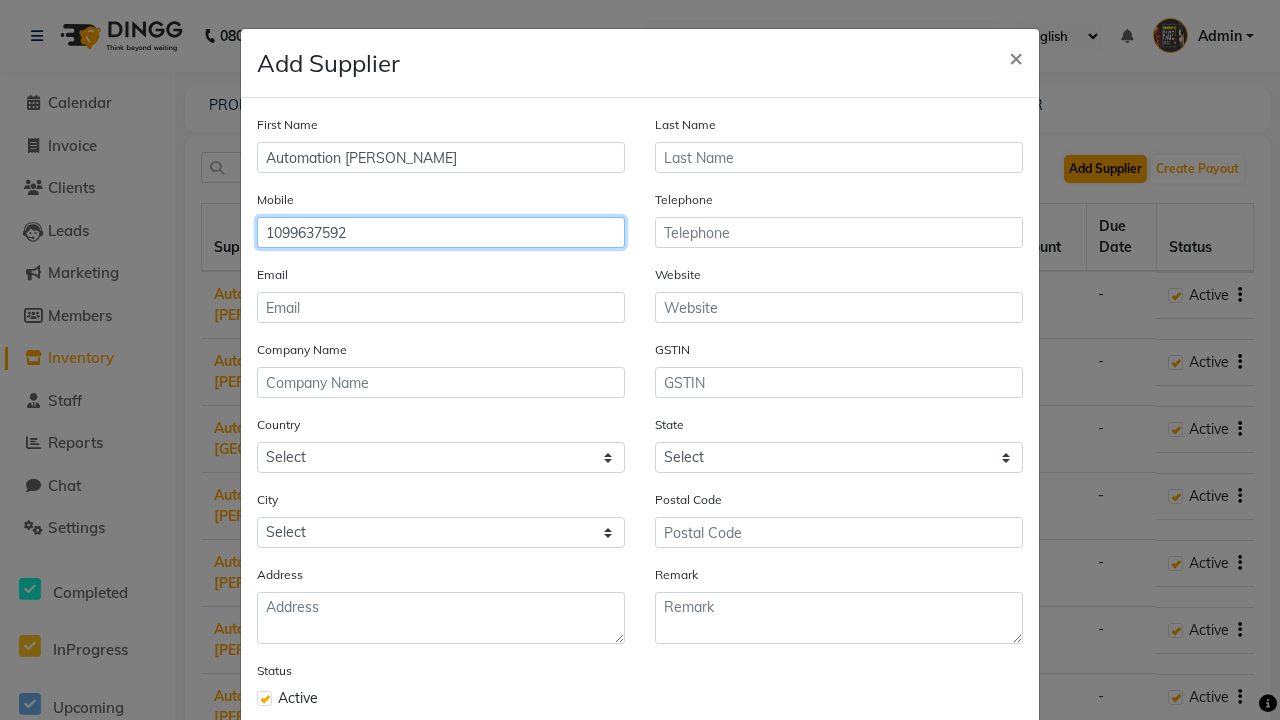 type on "1099637592" 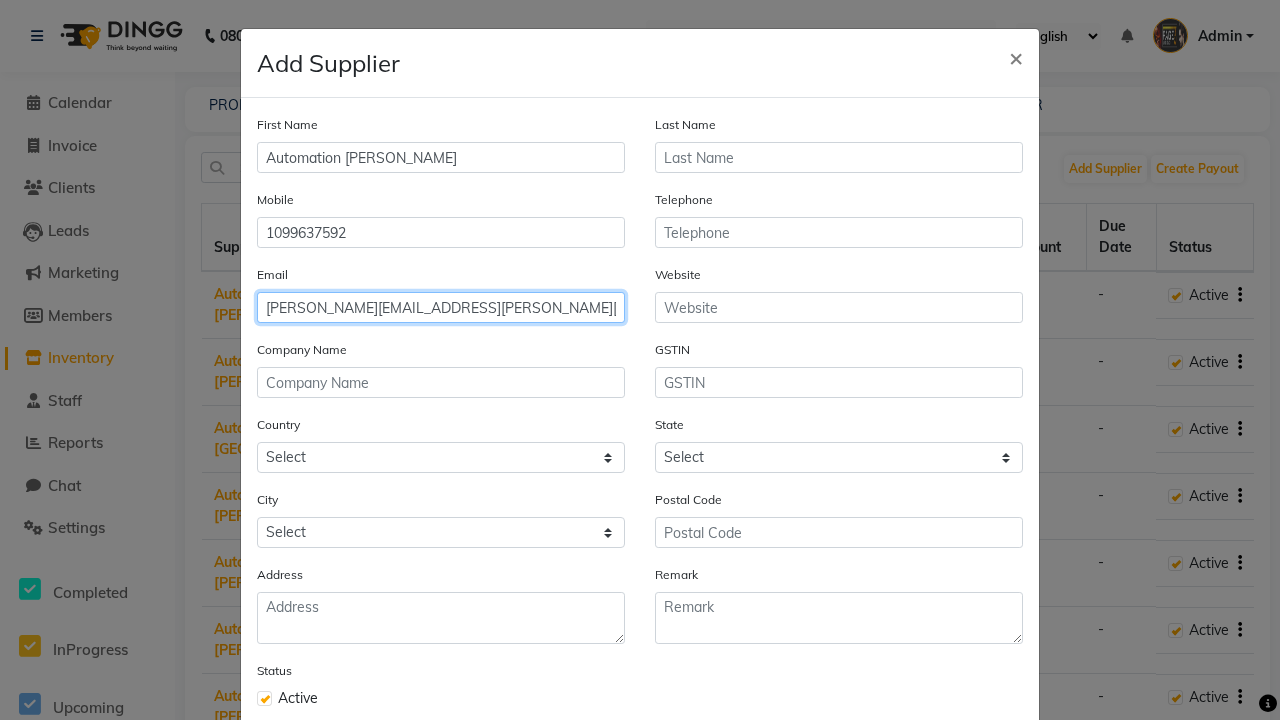 type on "[PERSON_NAME][EMAIL_ADDRESS][PERSON_NAME][DOMAIN_NAME]" 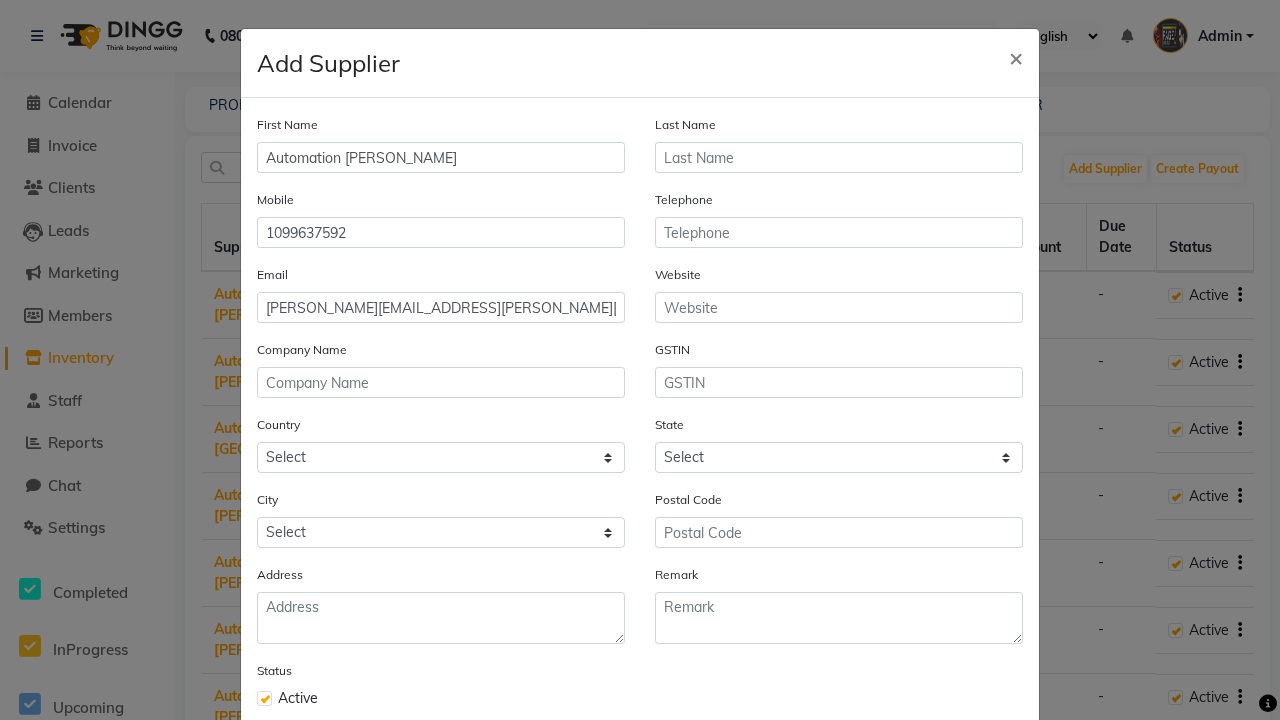 click on "Save" 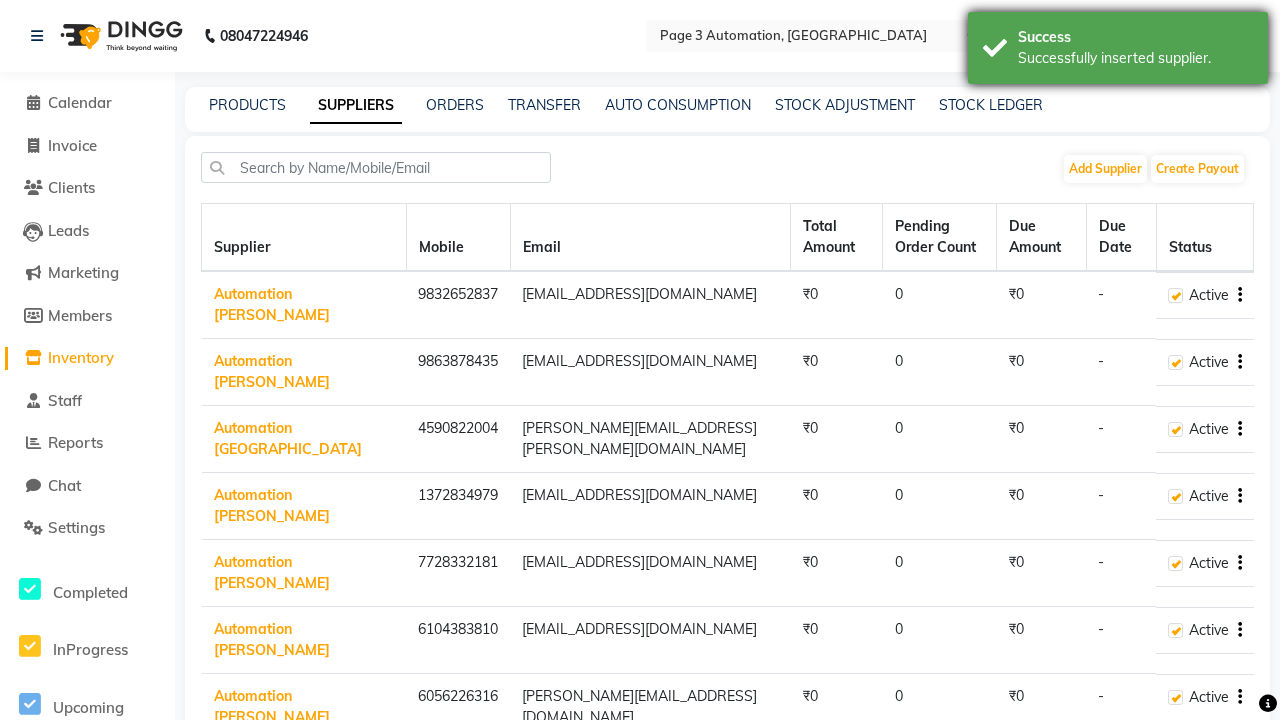click on "Successfully inserted supplier." at bounding box center [1135, 58] 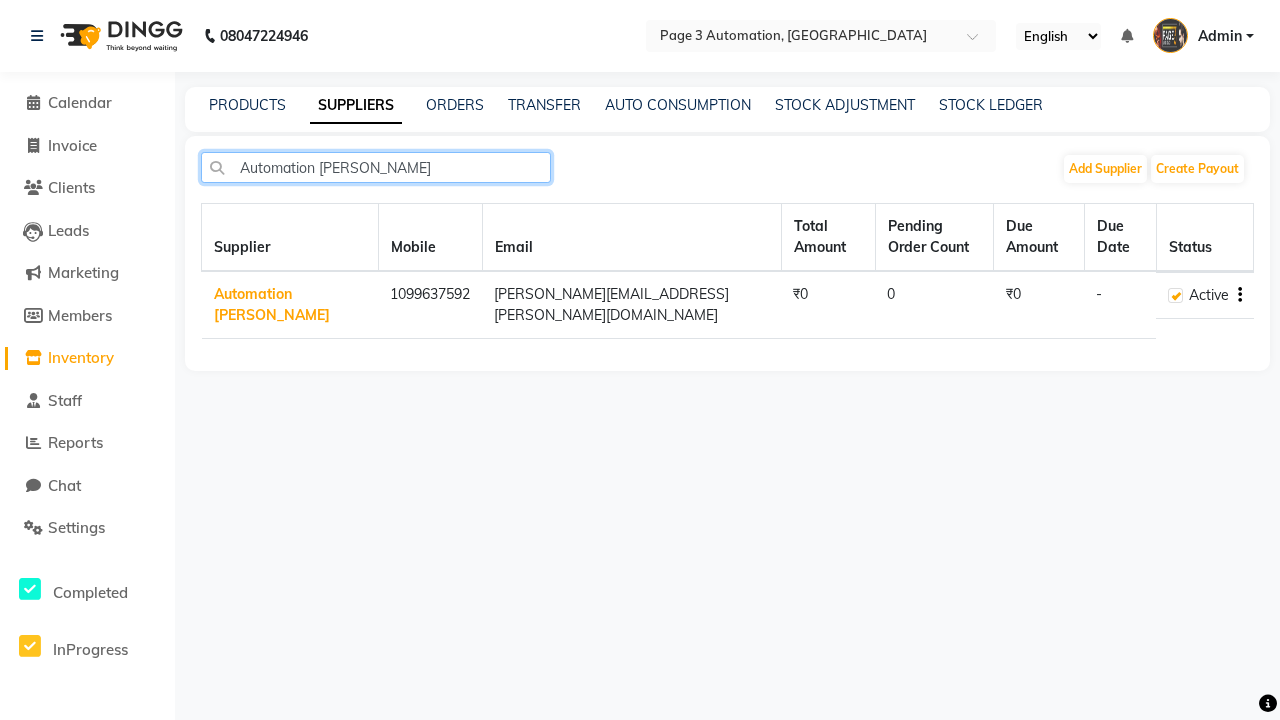 type on "Automation [PERSON_NAME]" 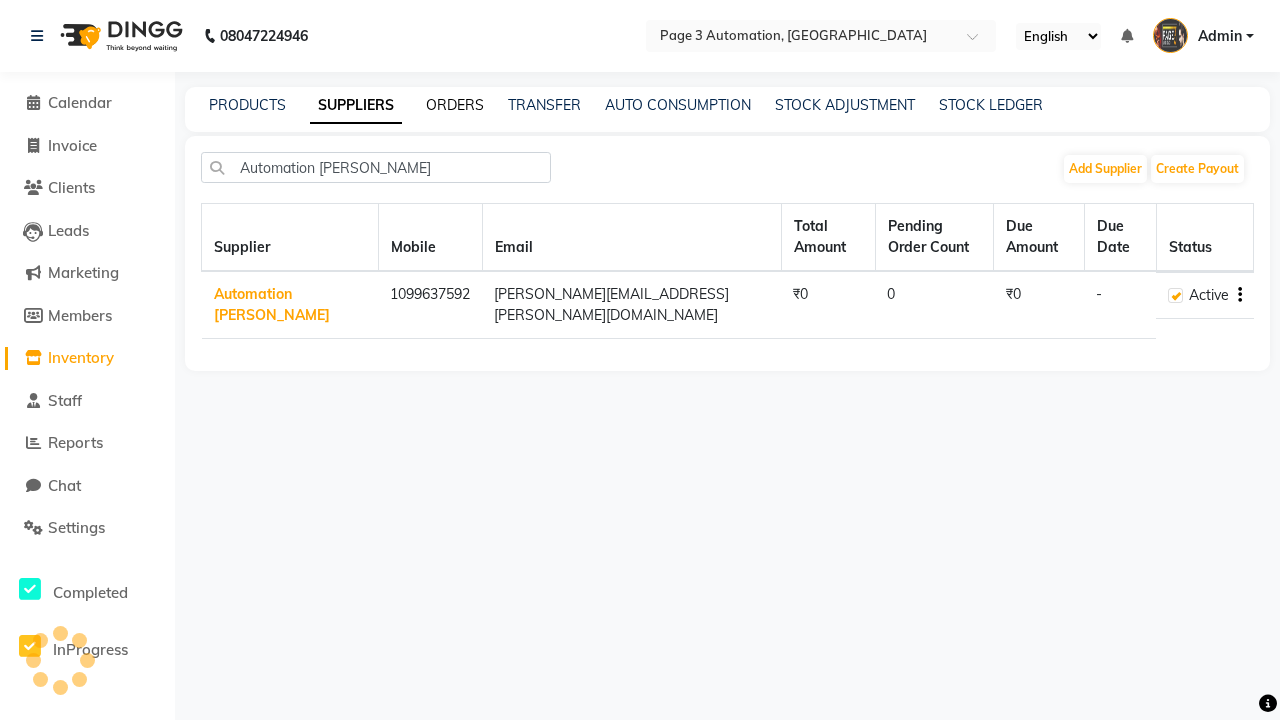 click on "ORDERS" 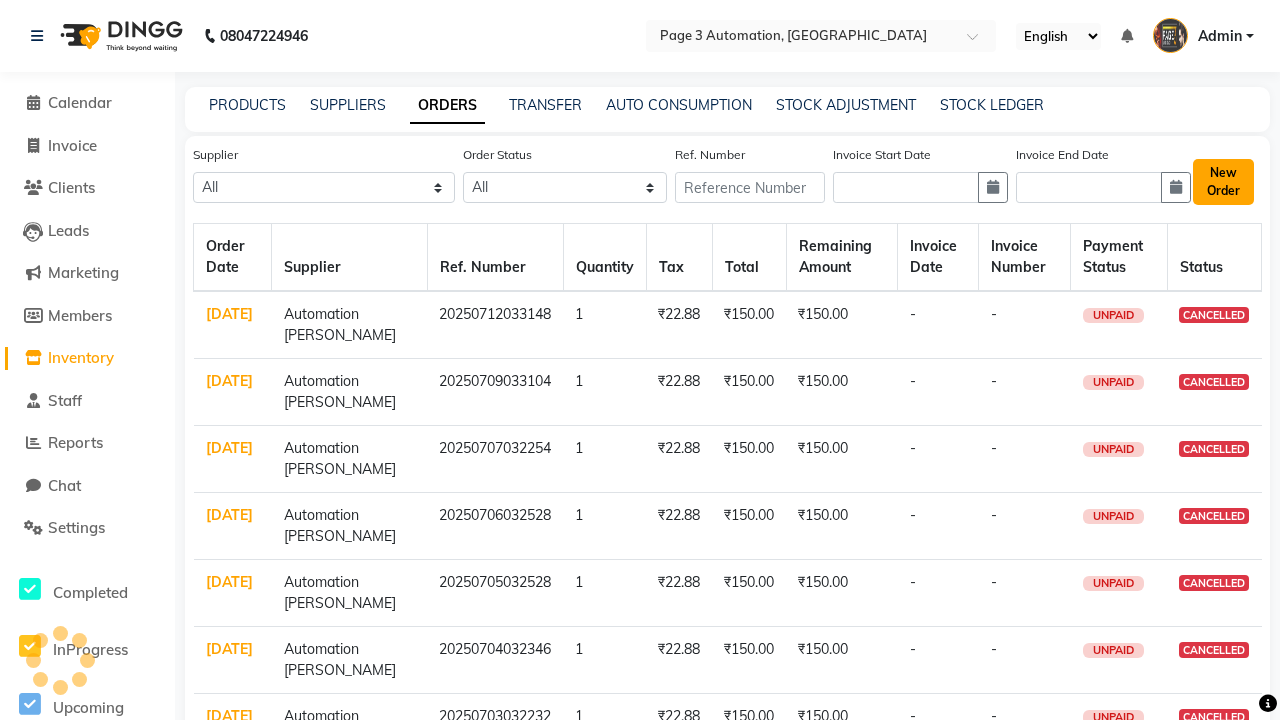 click on "New Order" 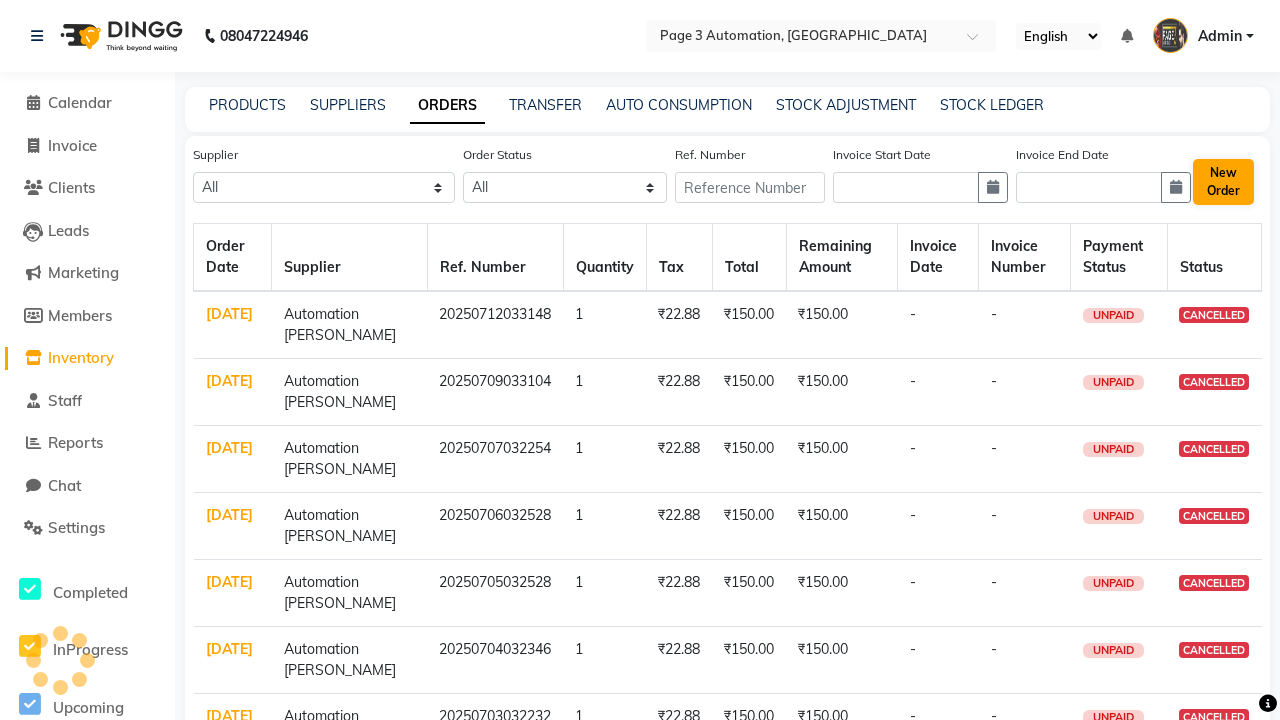 select on "true" 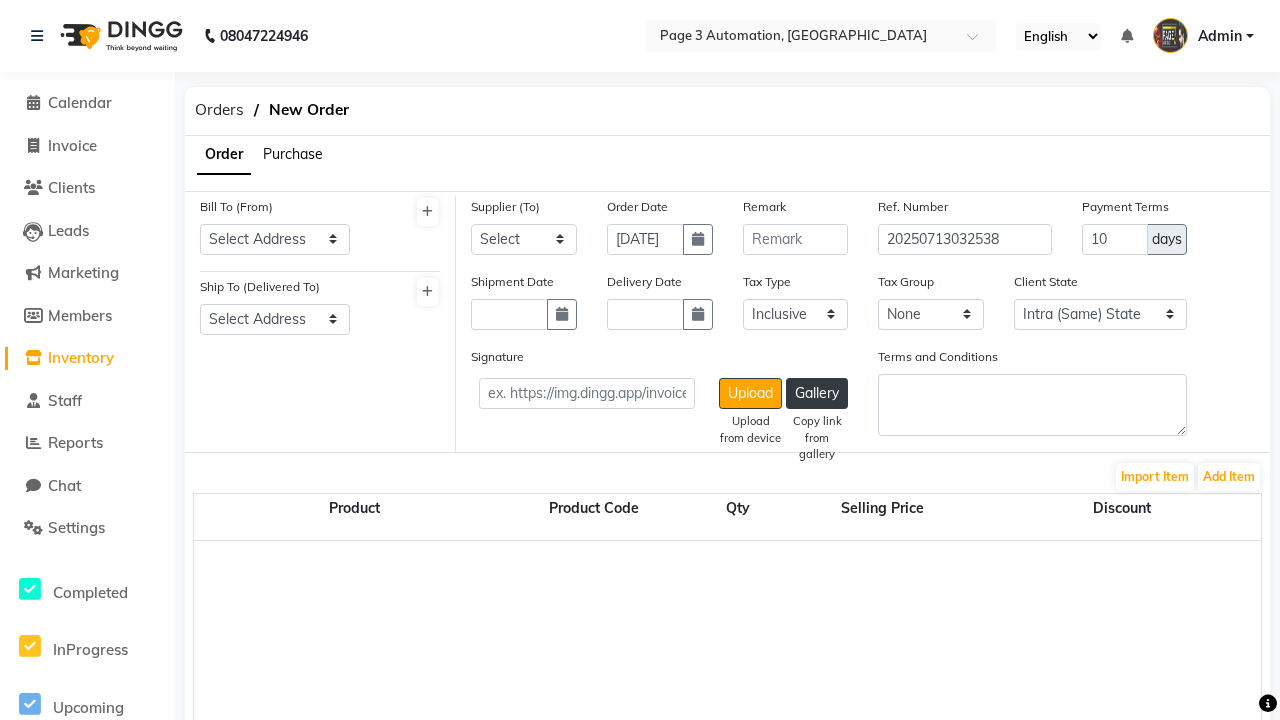 select on "3529" 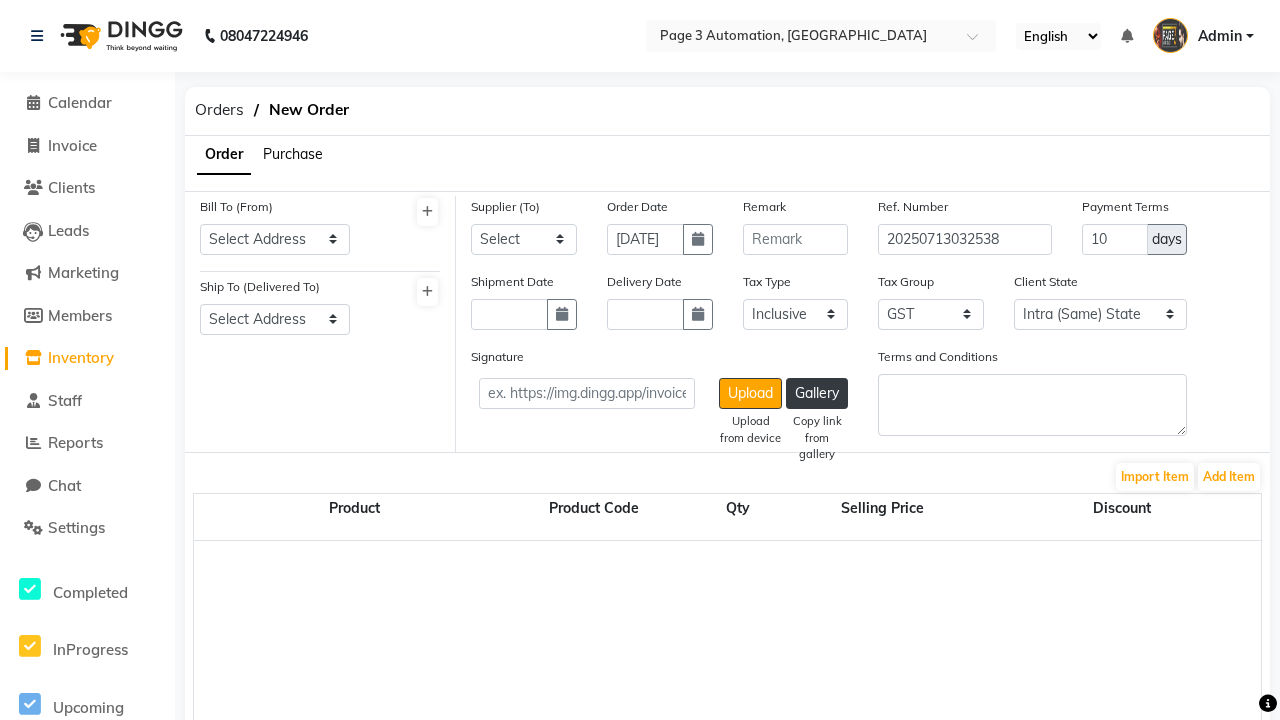 select on "1325" 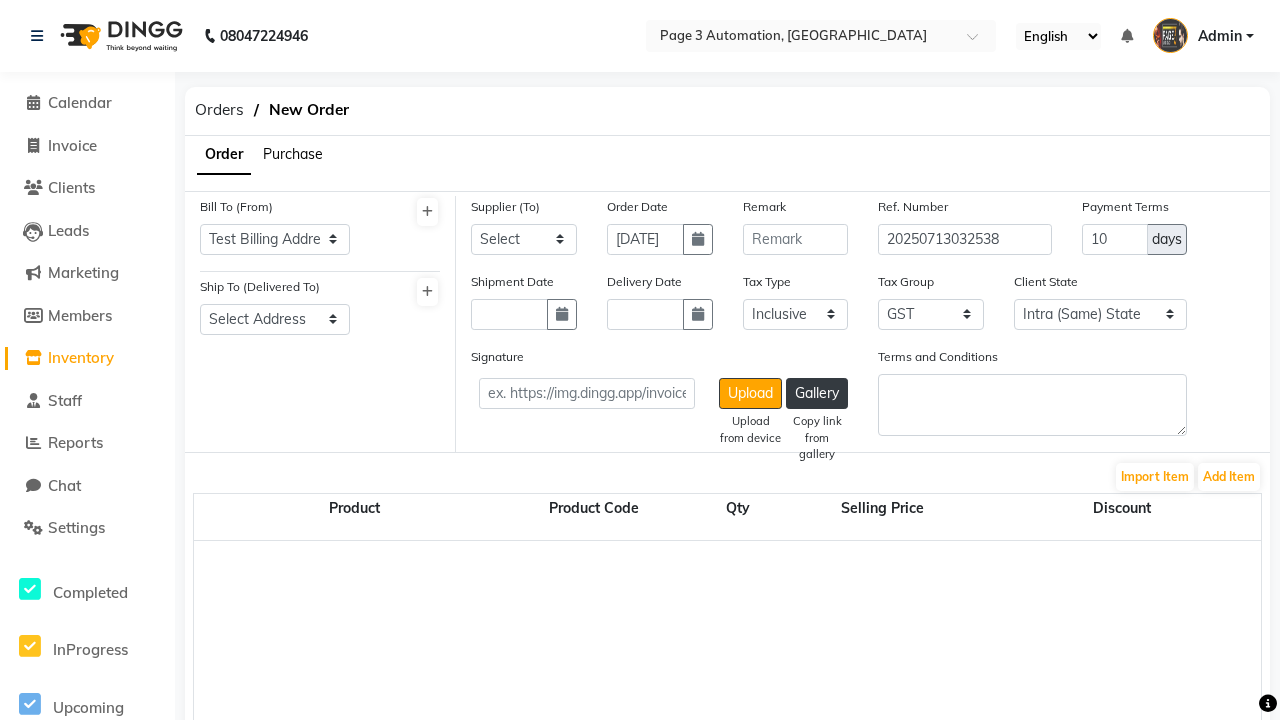 select on "1326" 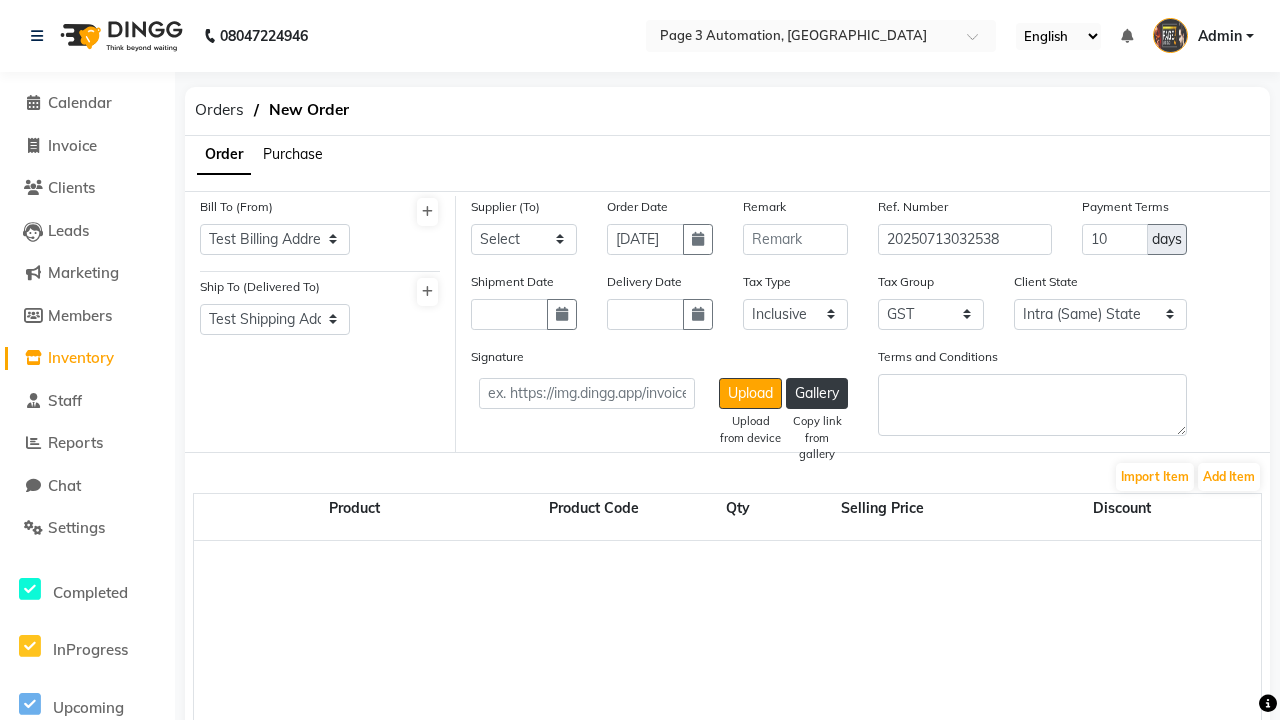 select on "5340" 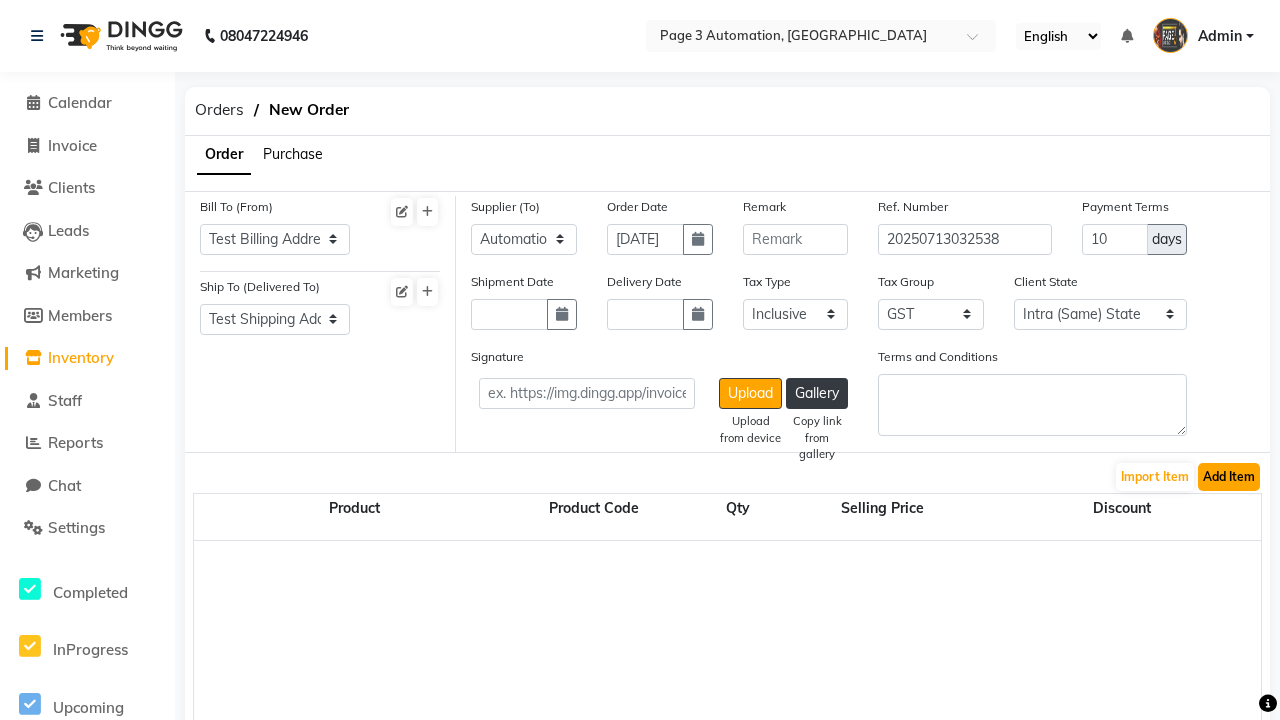 click on "Add Item" 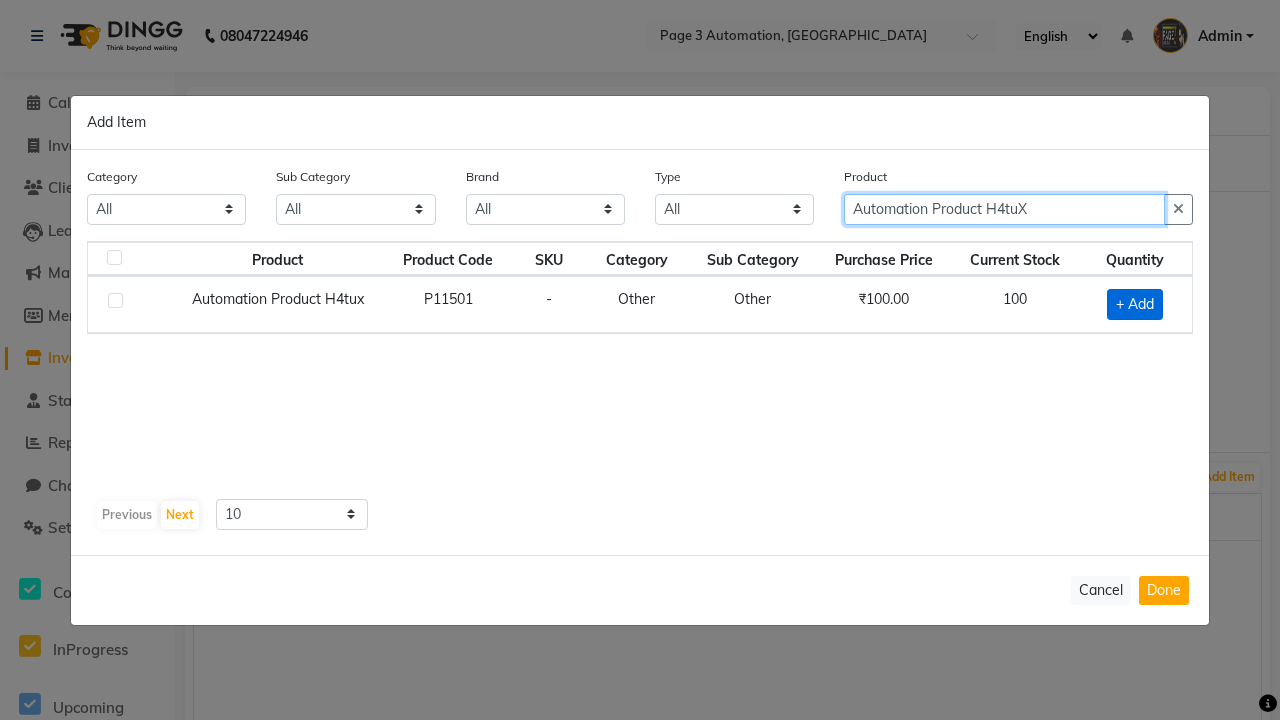 type on "Automation Product H4tuX" 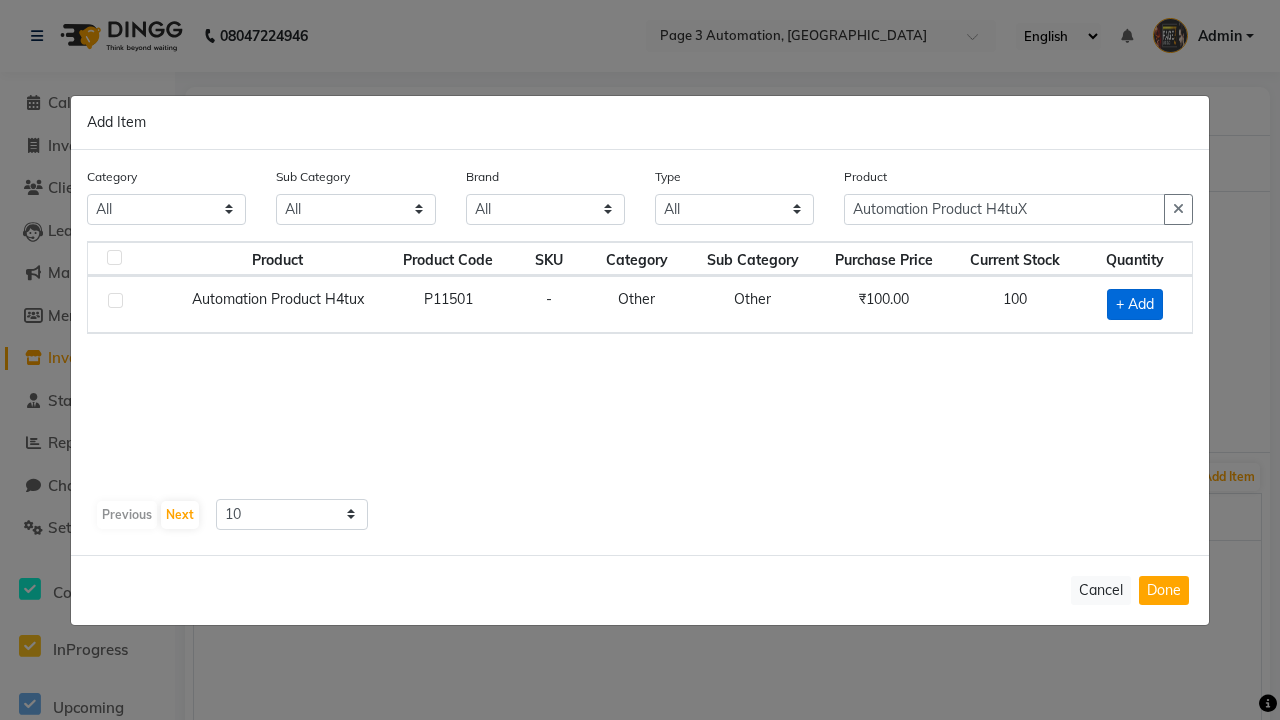 click on "+ Add" 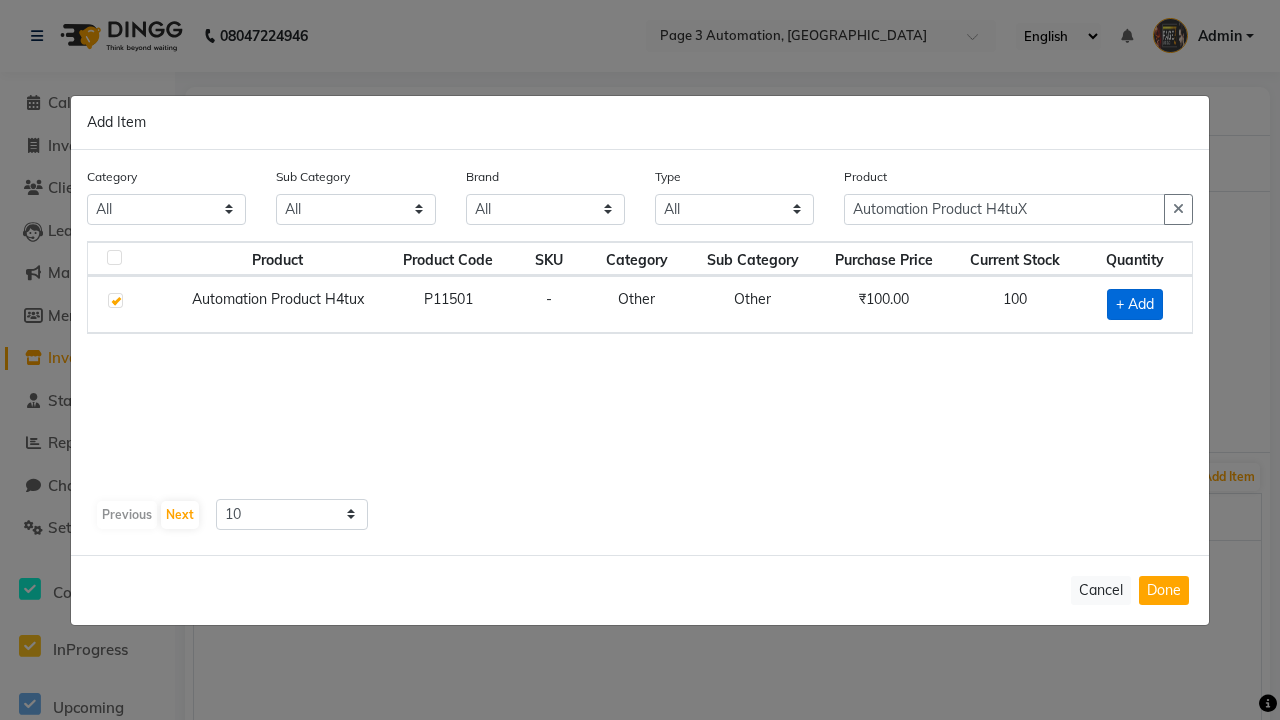 checkbox on "true" 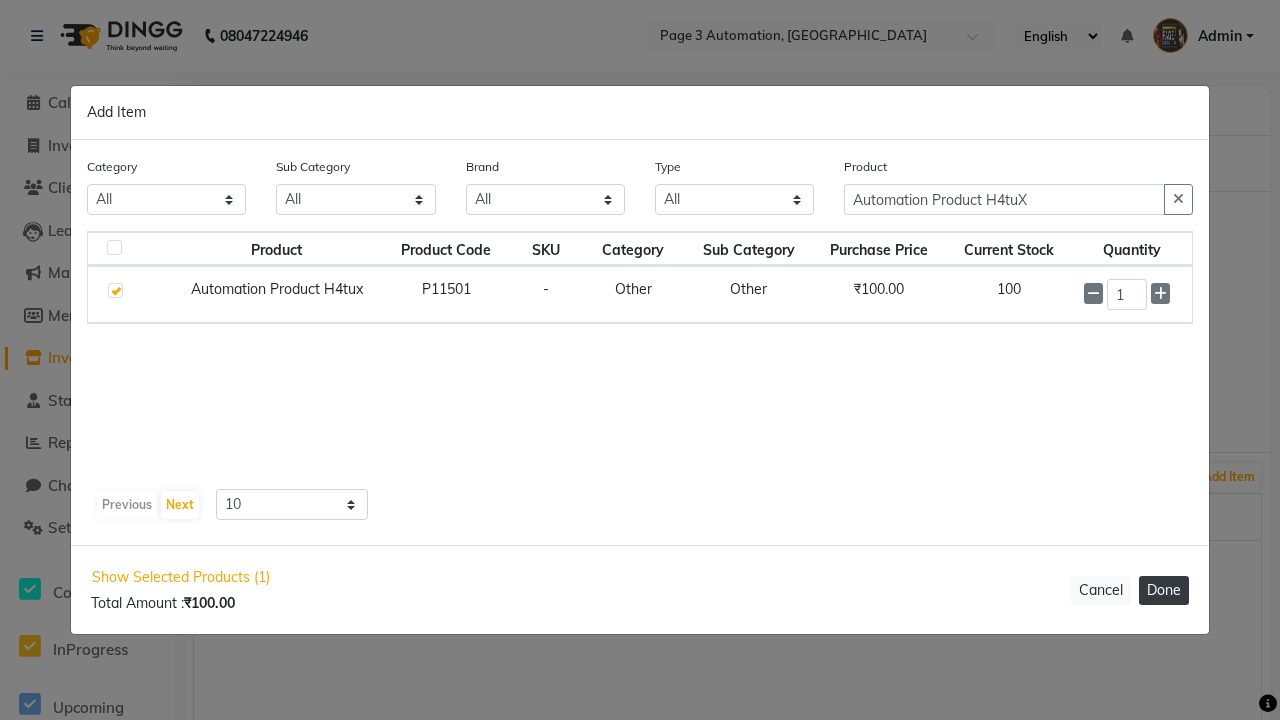 click on "Done" 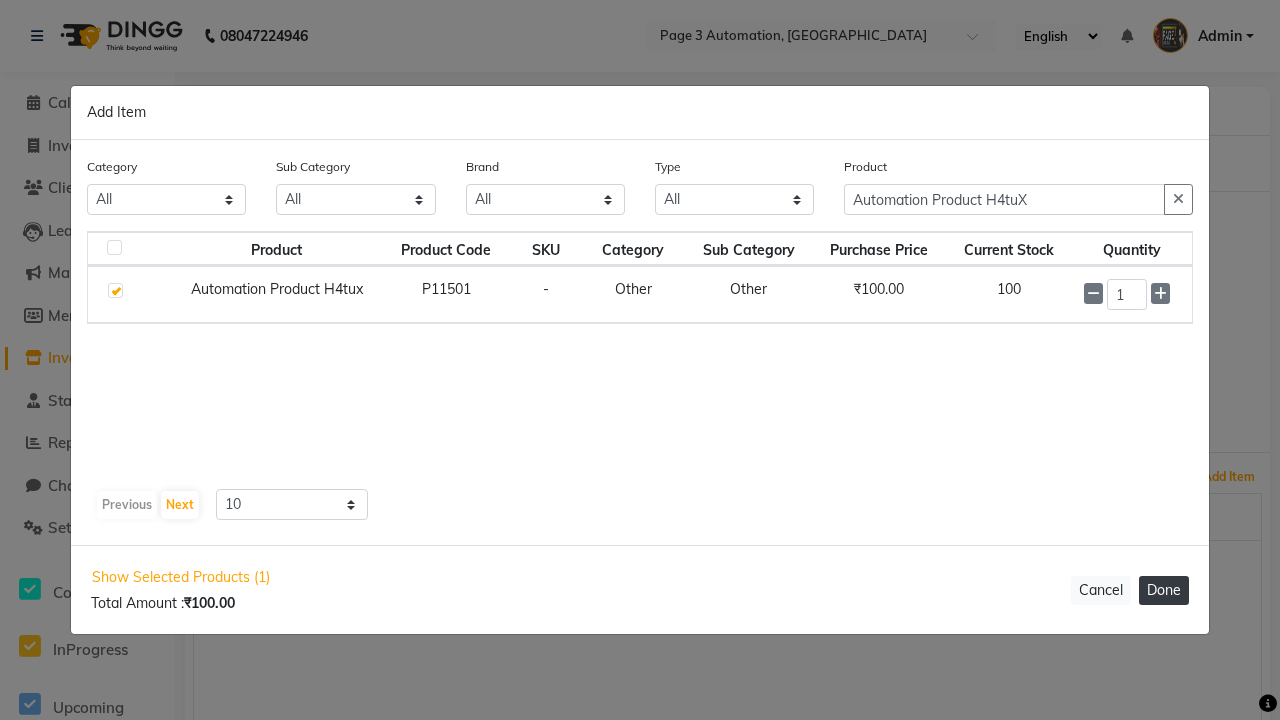 select on "3529" 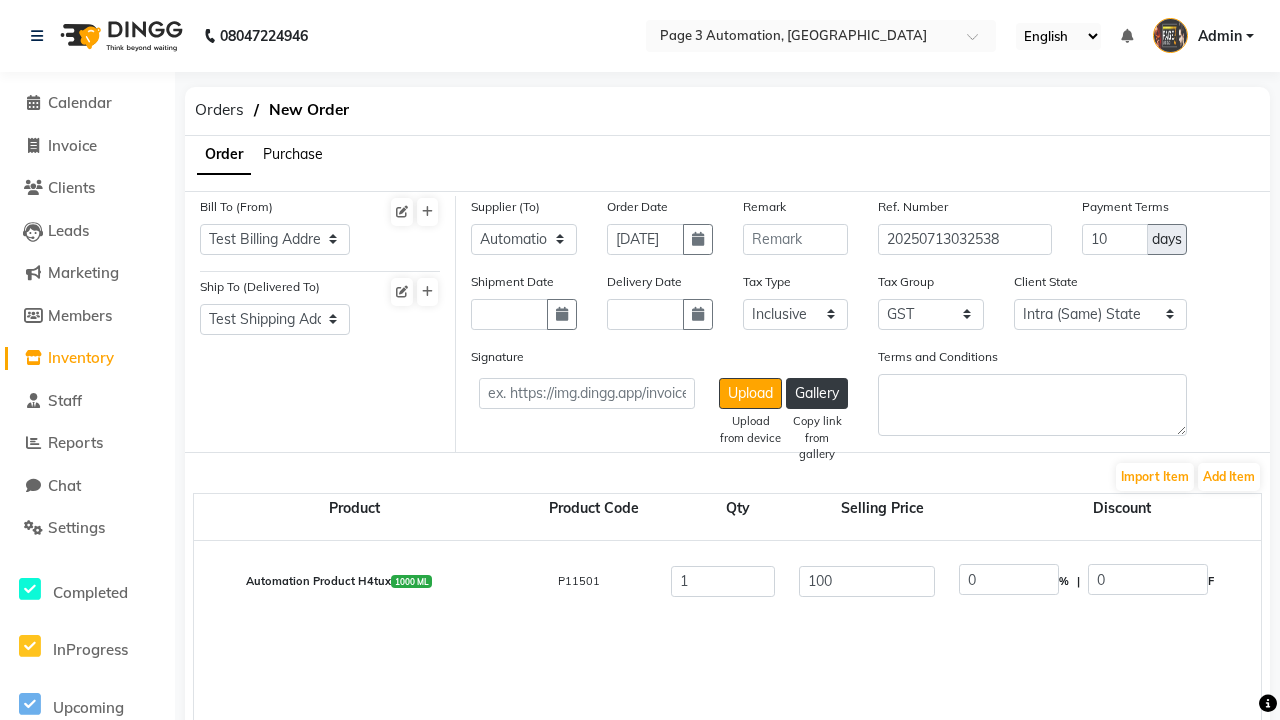 click on "Create" 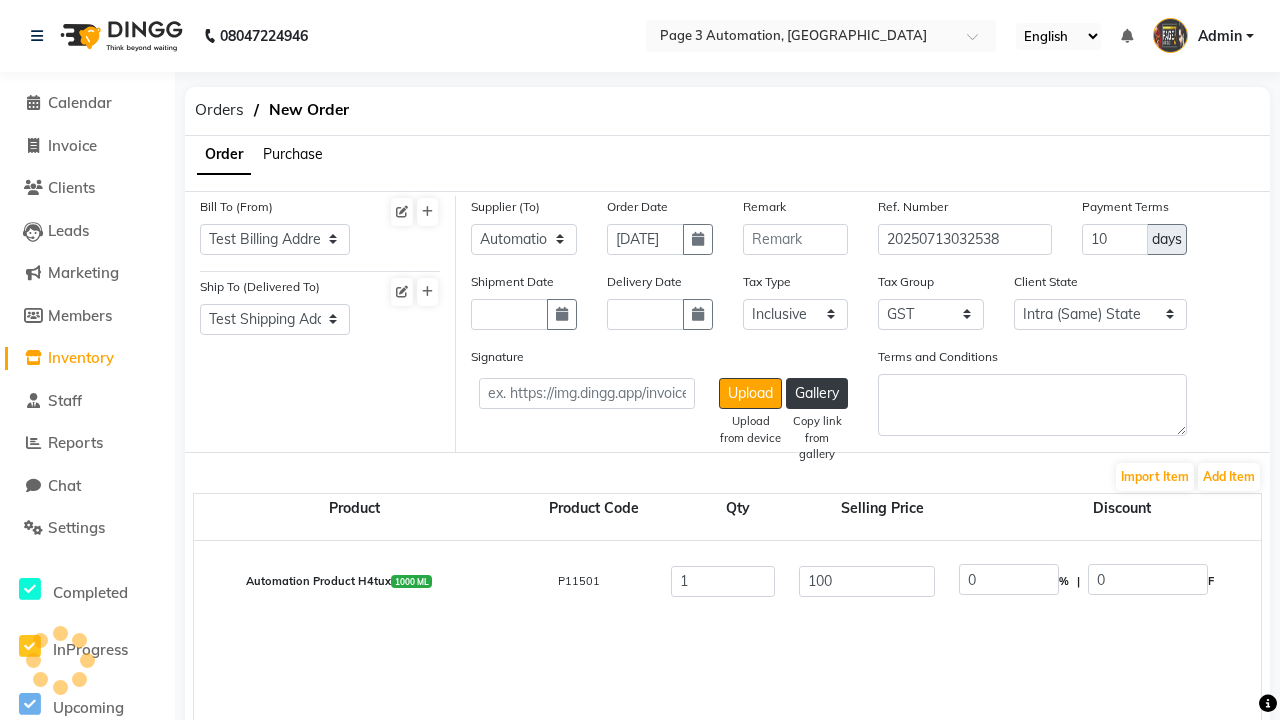 scroll, scrollTop: 713, scrollLeft: 0, axis: vertical 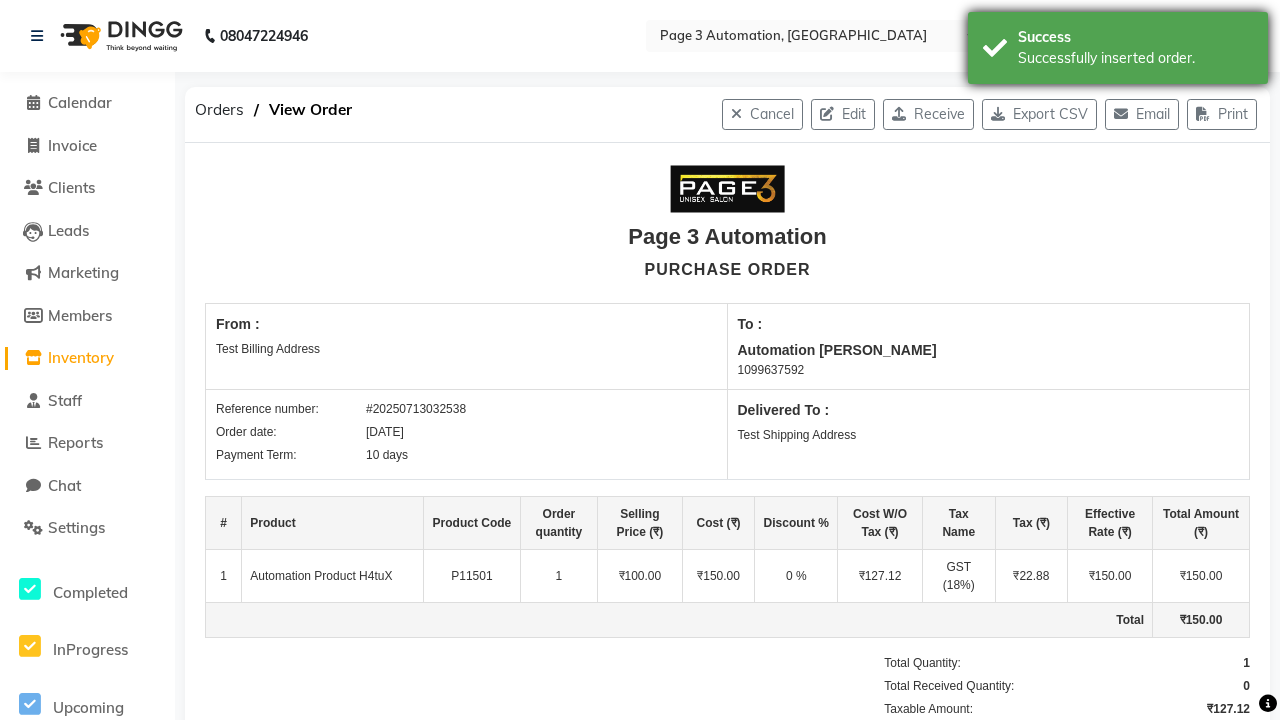 click on "Successfully inserted order." at bounding box center (1135, 58) 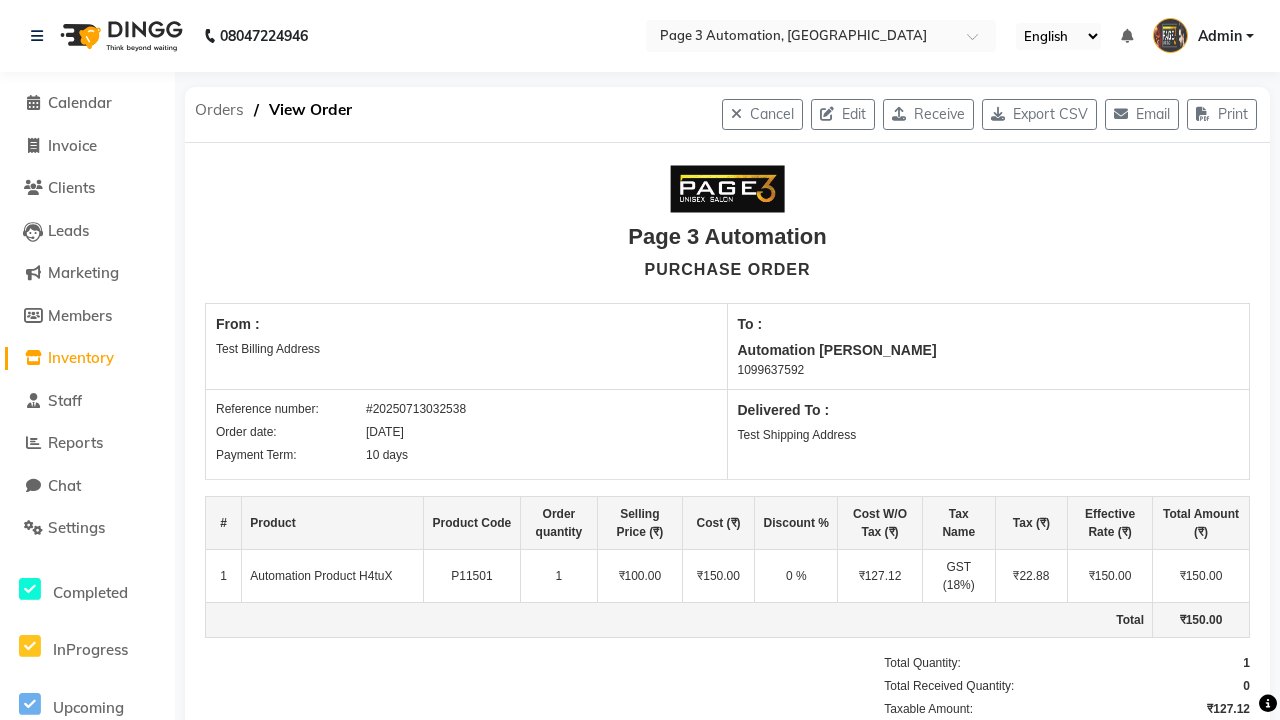 click on "Orders" 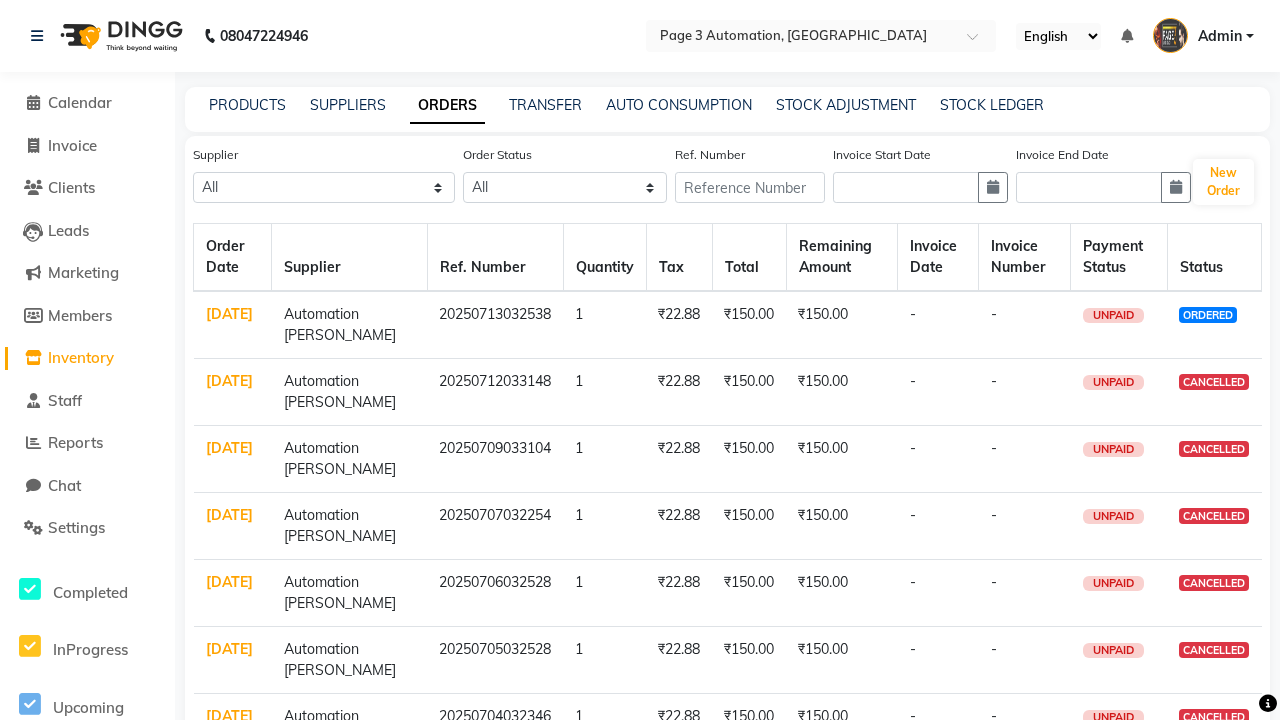 select on "5340" 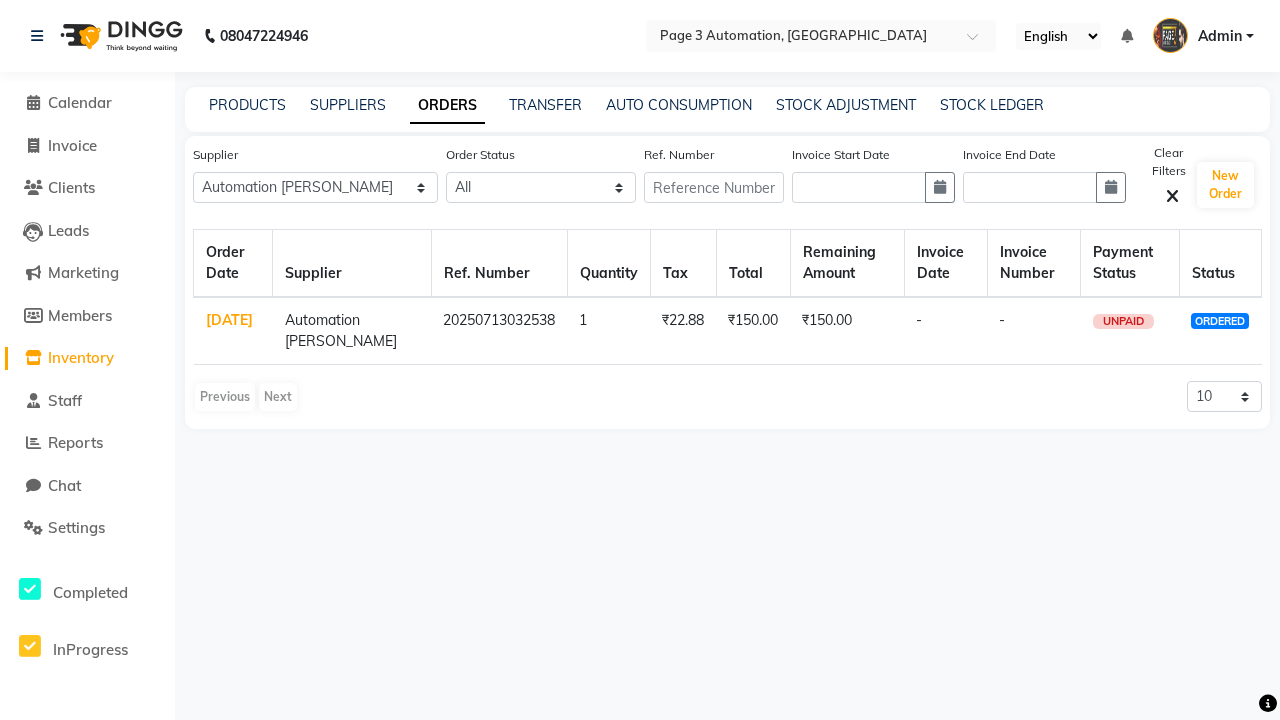 click on "ORDERS" 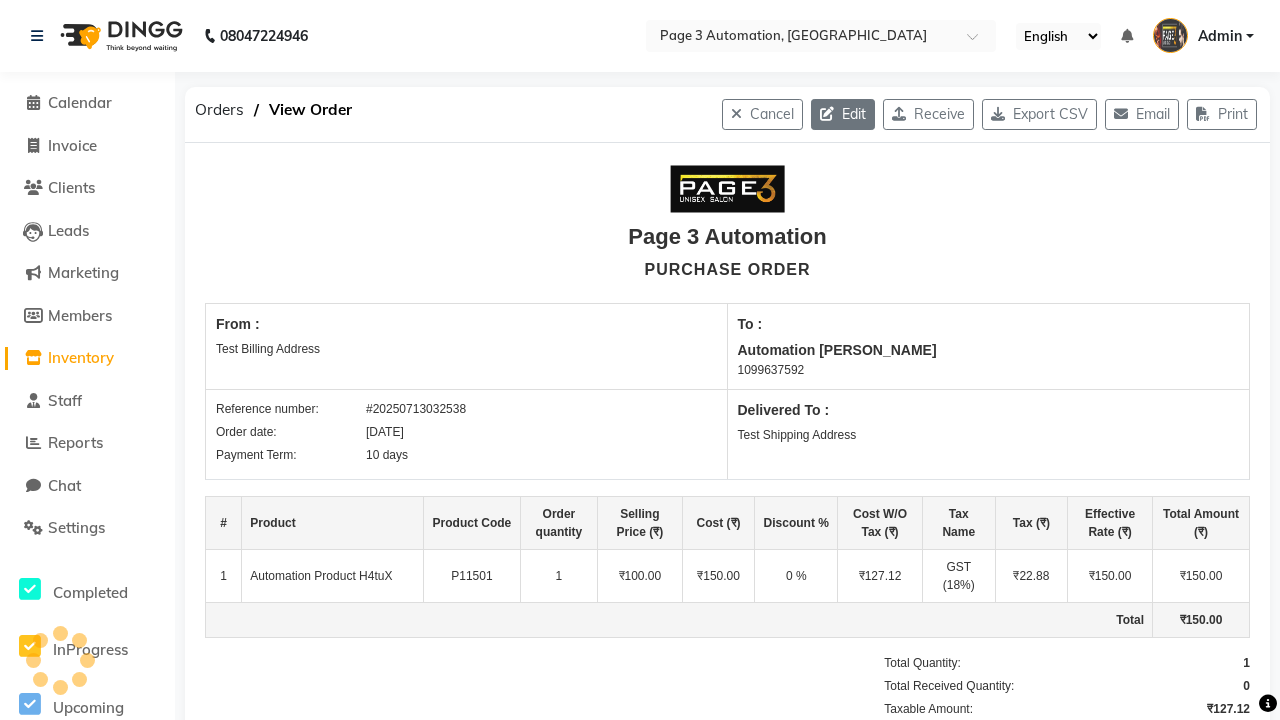 click 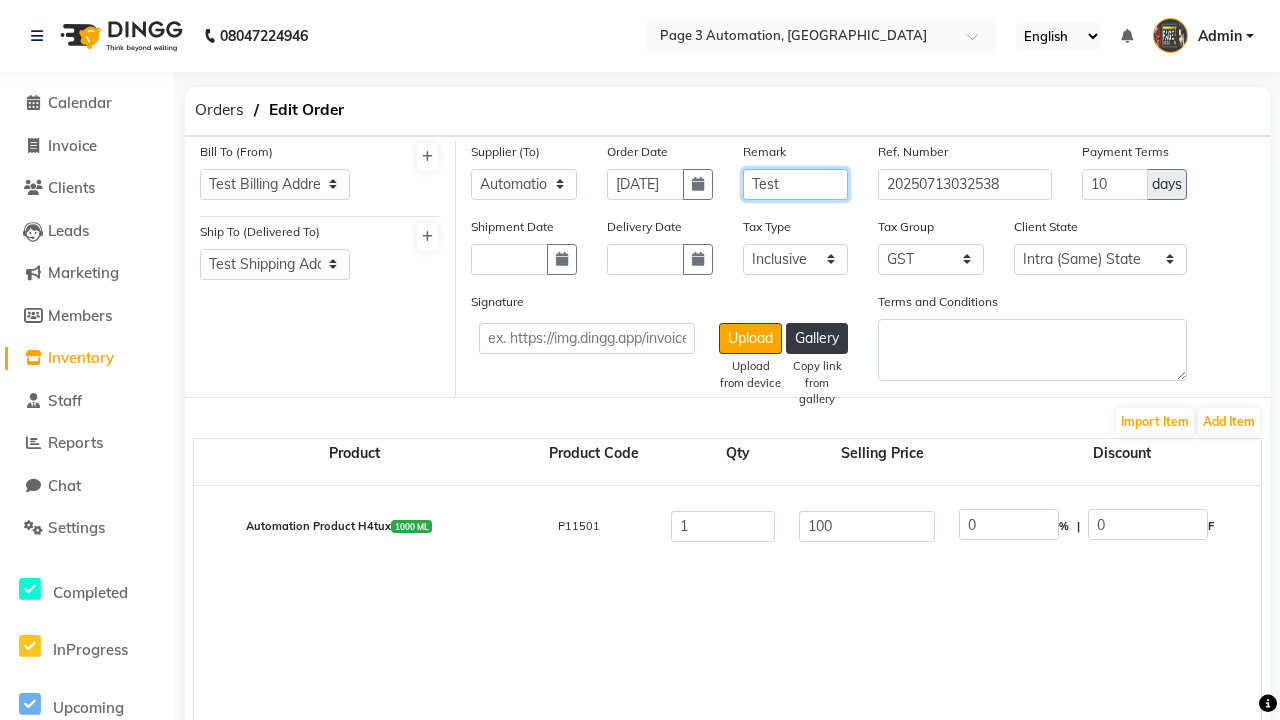 type on "Test" 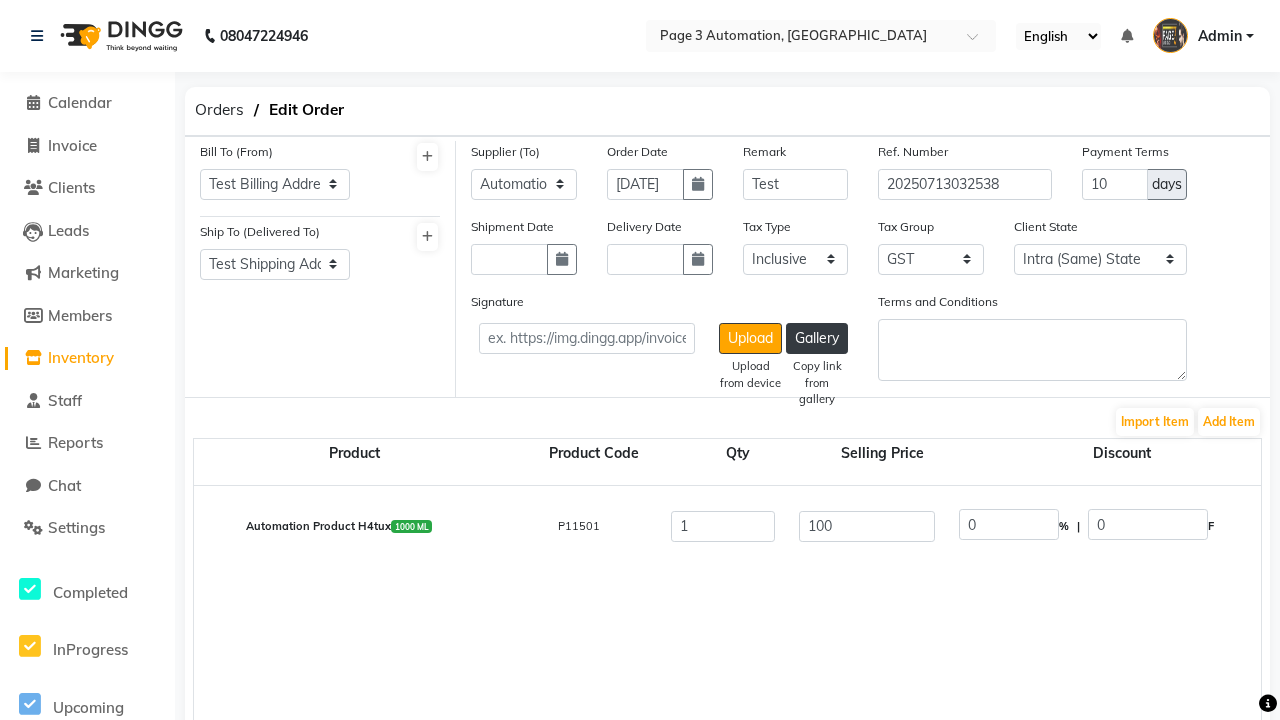 click on "Update" 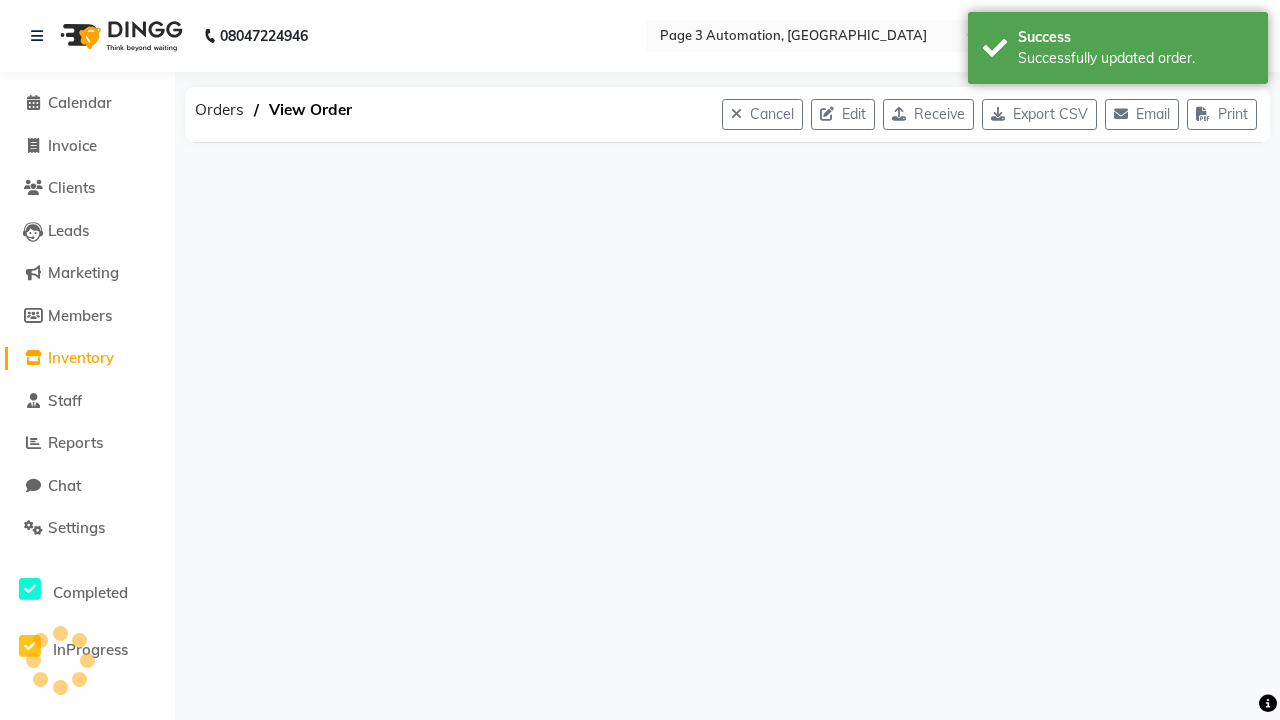 scroll, scrollTop: 0, scrollLeft: 0, axis: both 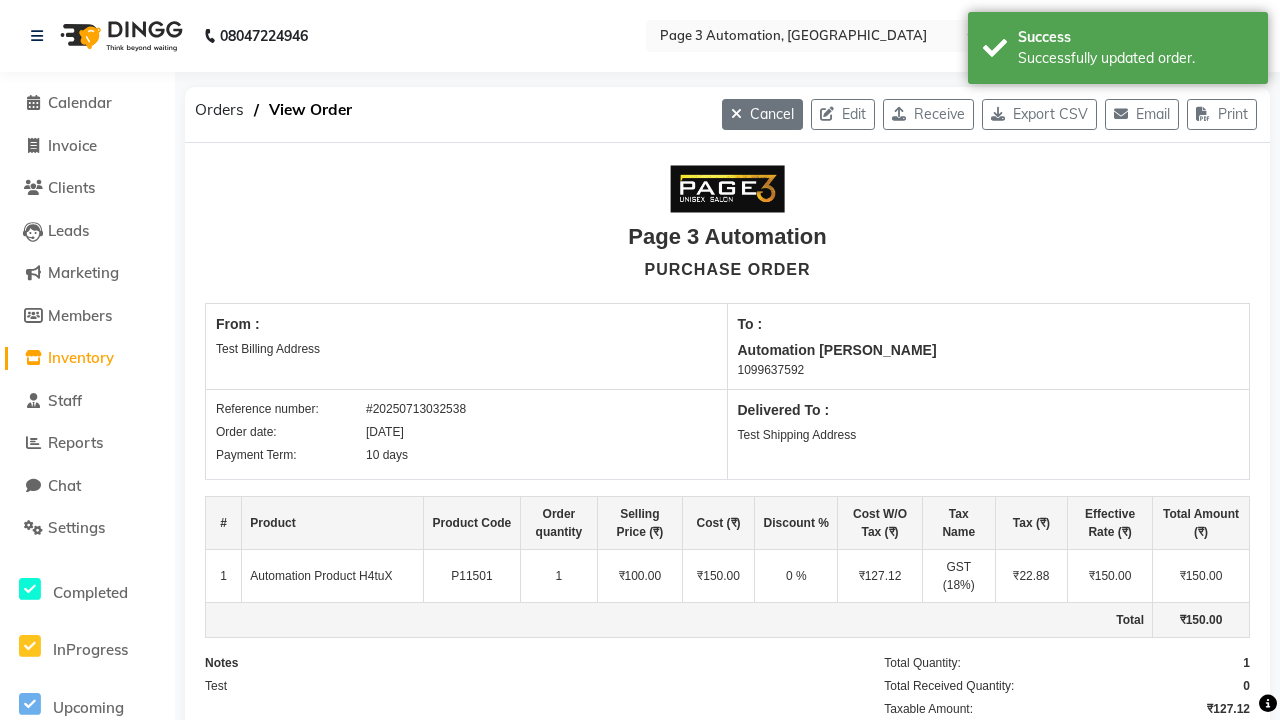 click on "Successfully updated order." at bounding box center (1135, 58) 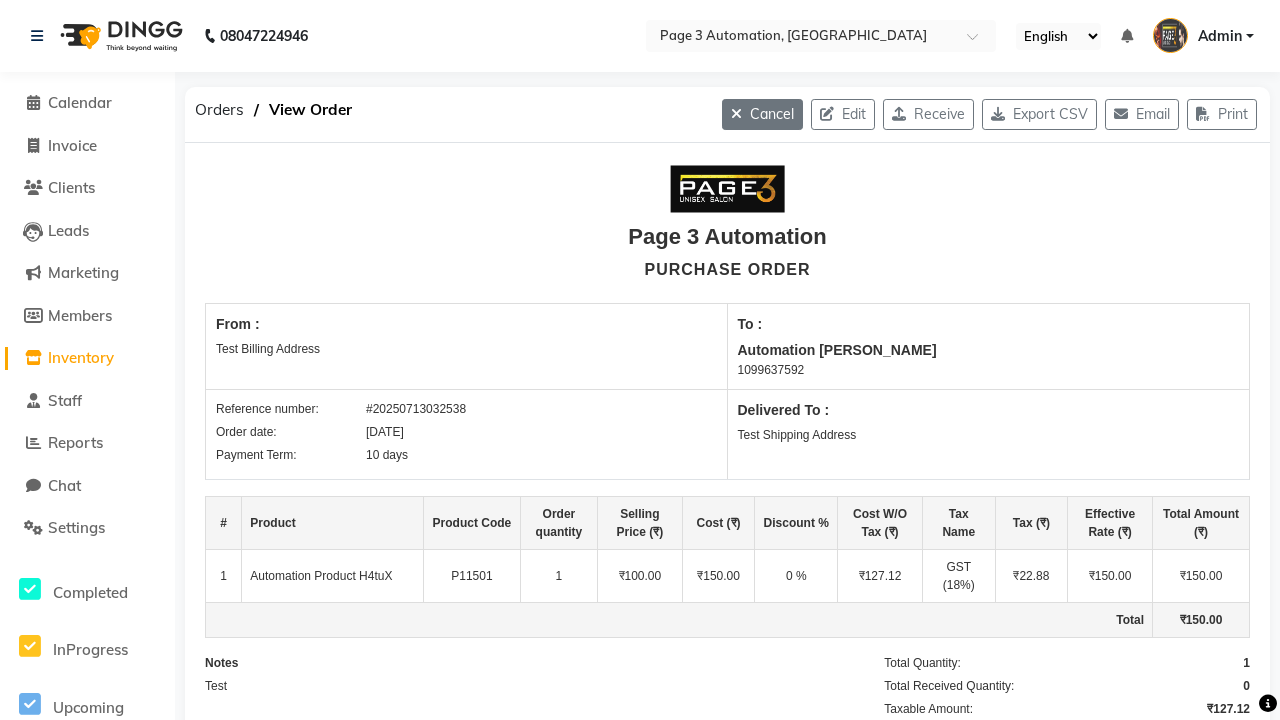 click on "Cancel" 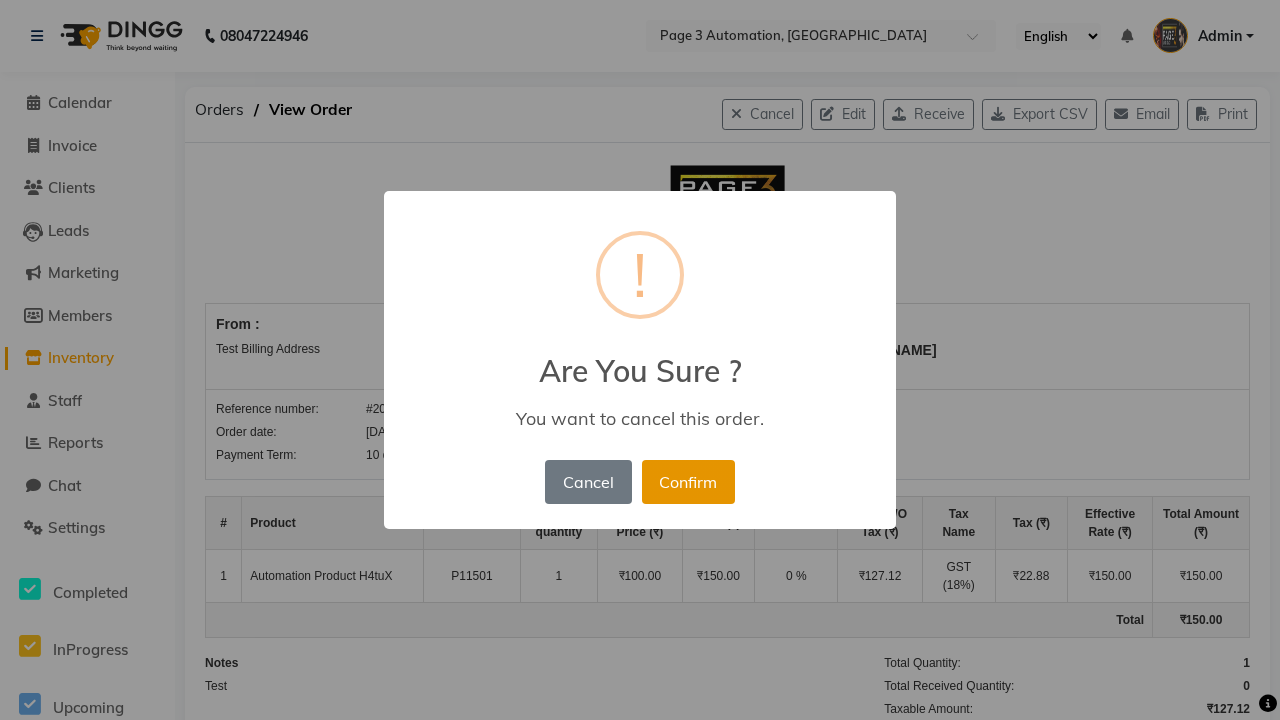 click on "Confirm" at bounding box center (688, 482) 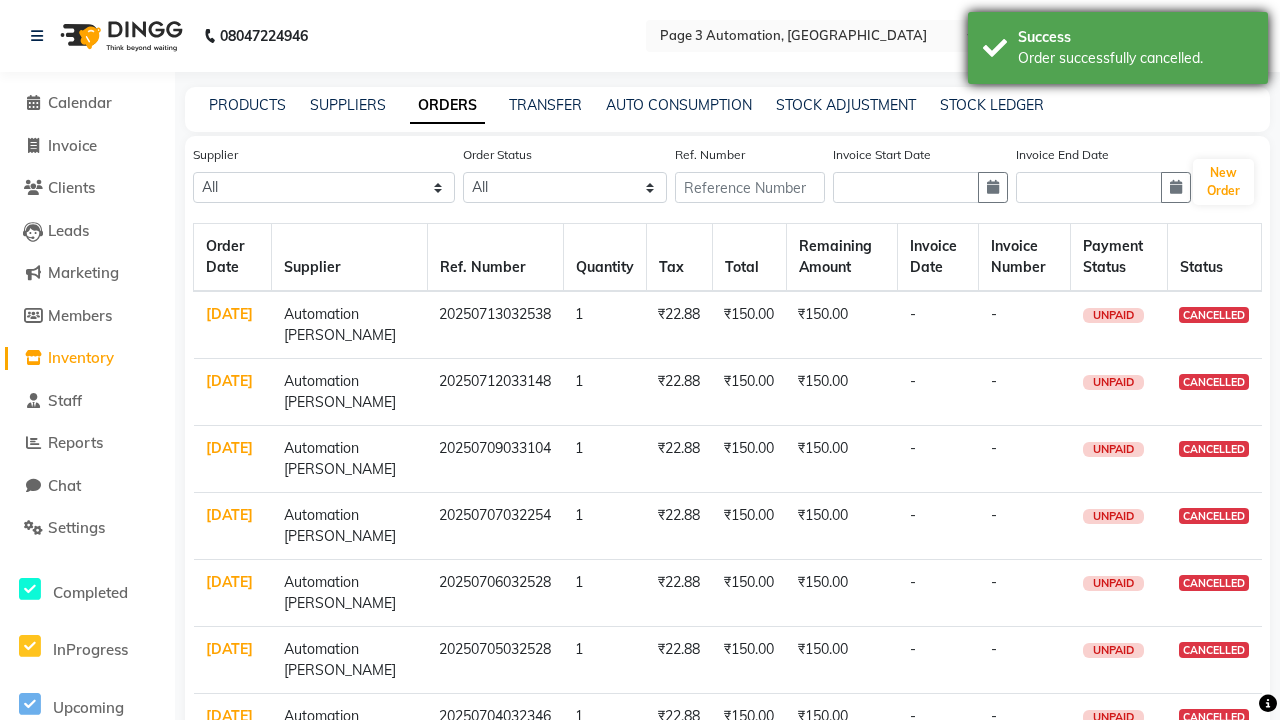 click on "Order successfully cancelled." at bounding box center [1135, 58] 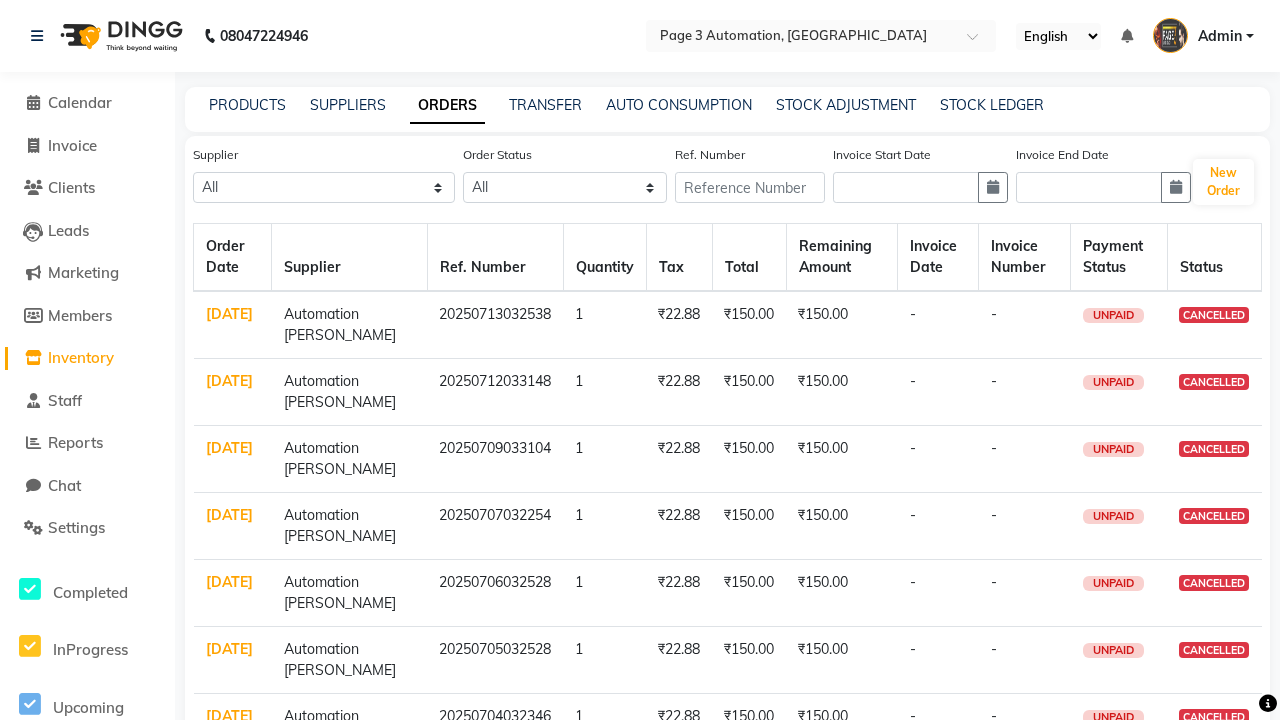 select on "5340" 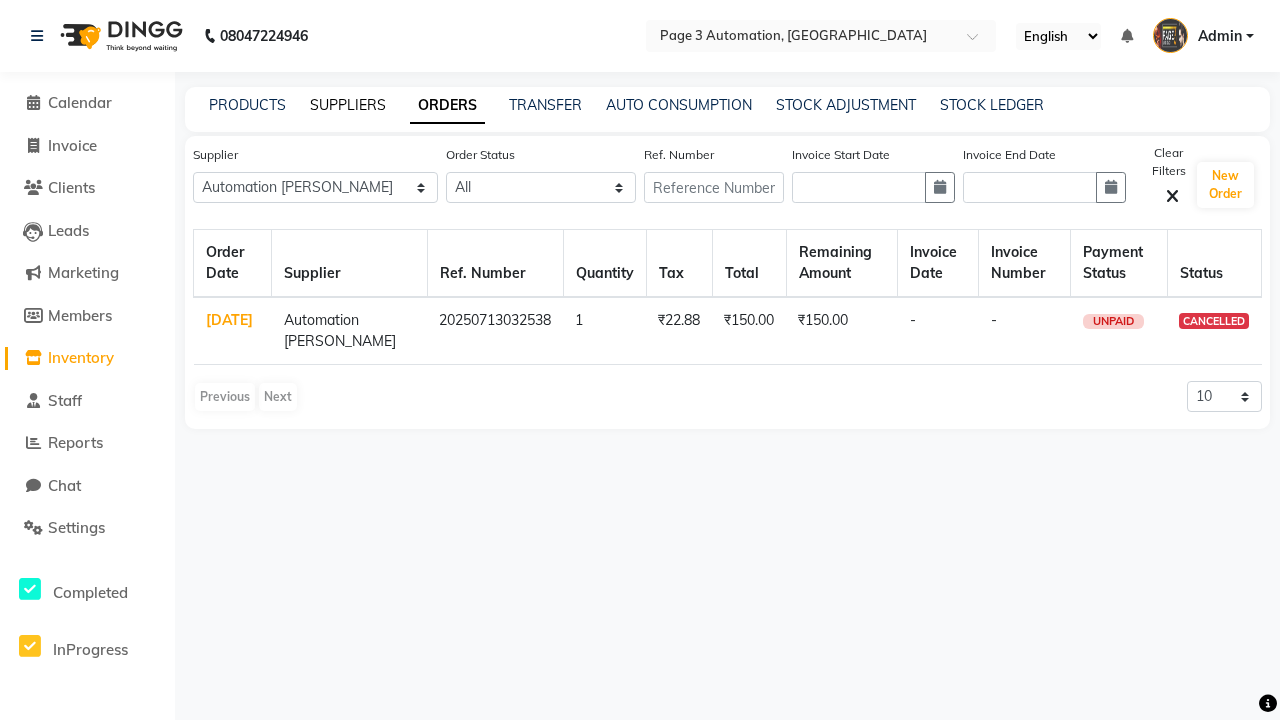 click on "SUPPLIERS" 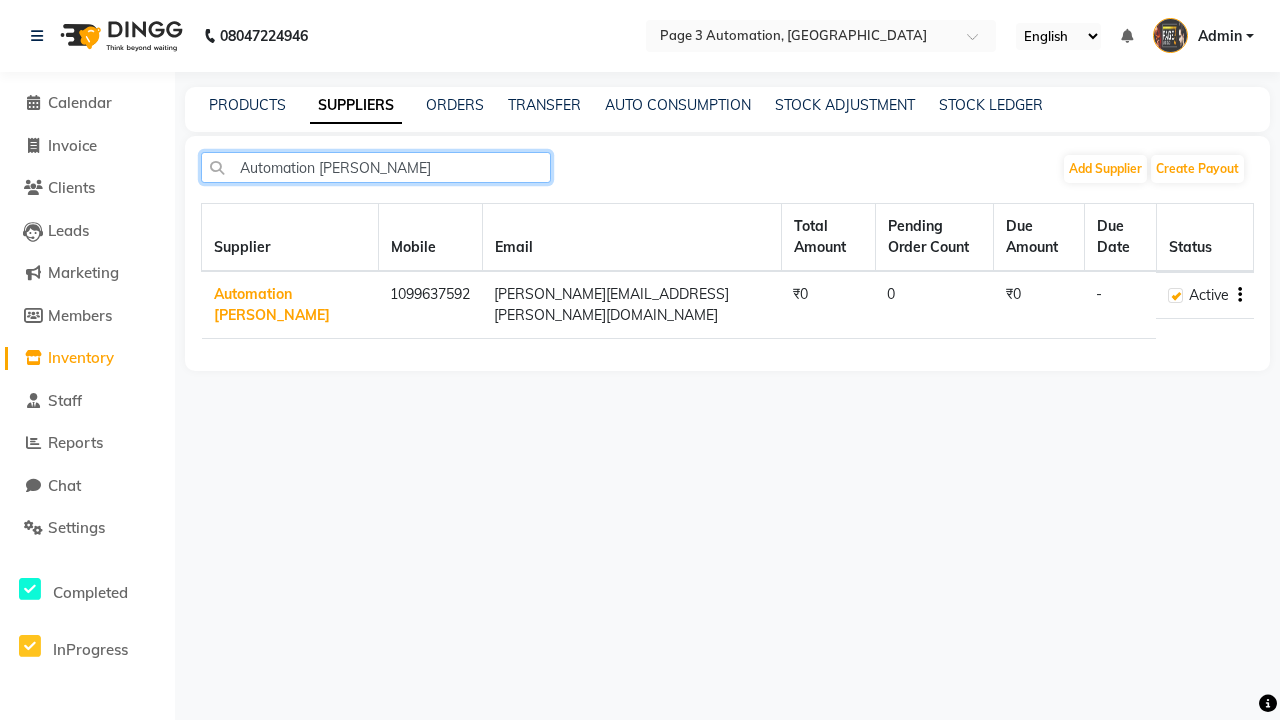 type on "Automation [PERSON_NAME]" 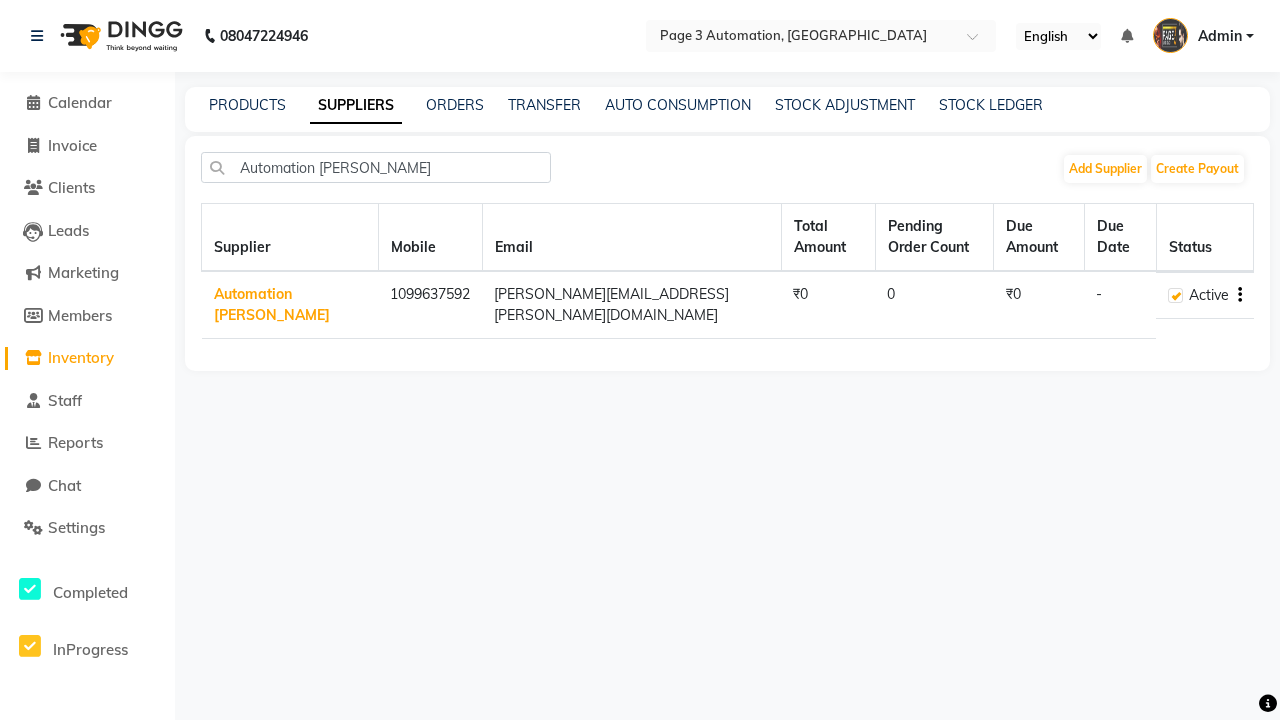 click 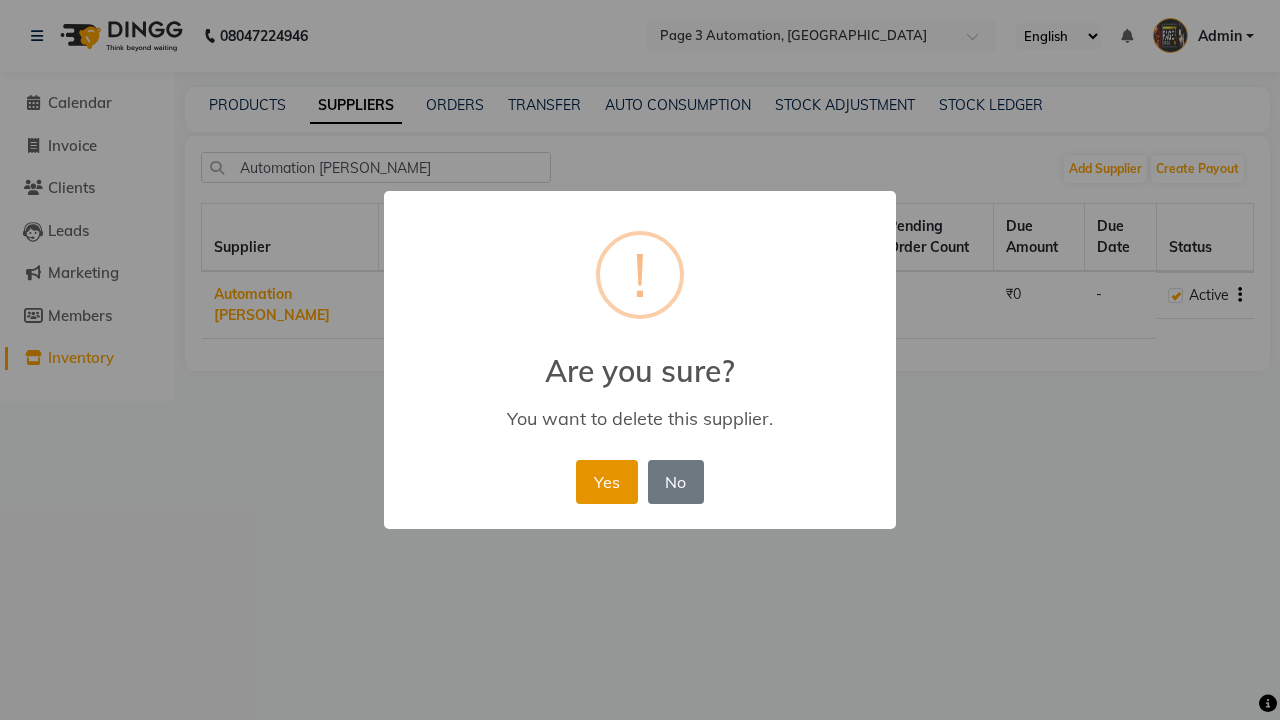click on "Yes" at bounding box center [606, 482] 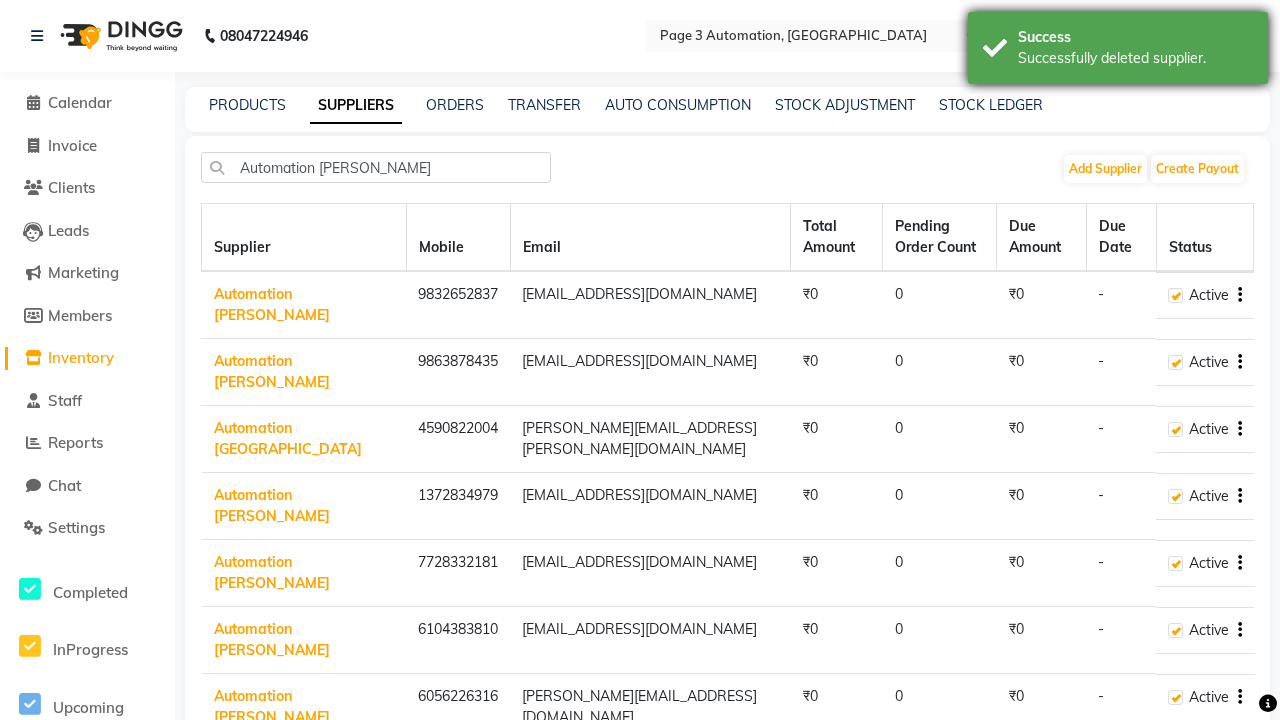 click on "Successfully deleted supplier." at bounding box center [1135, 58] 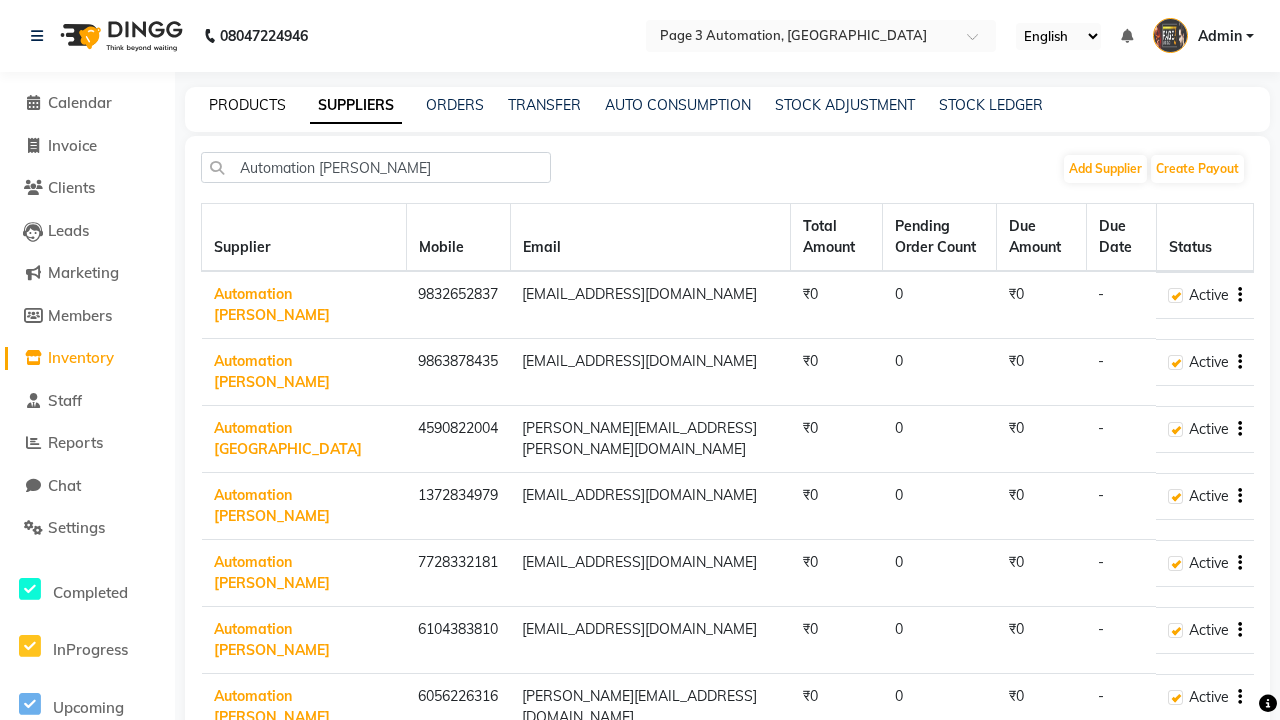click on "PRODUCTS" 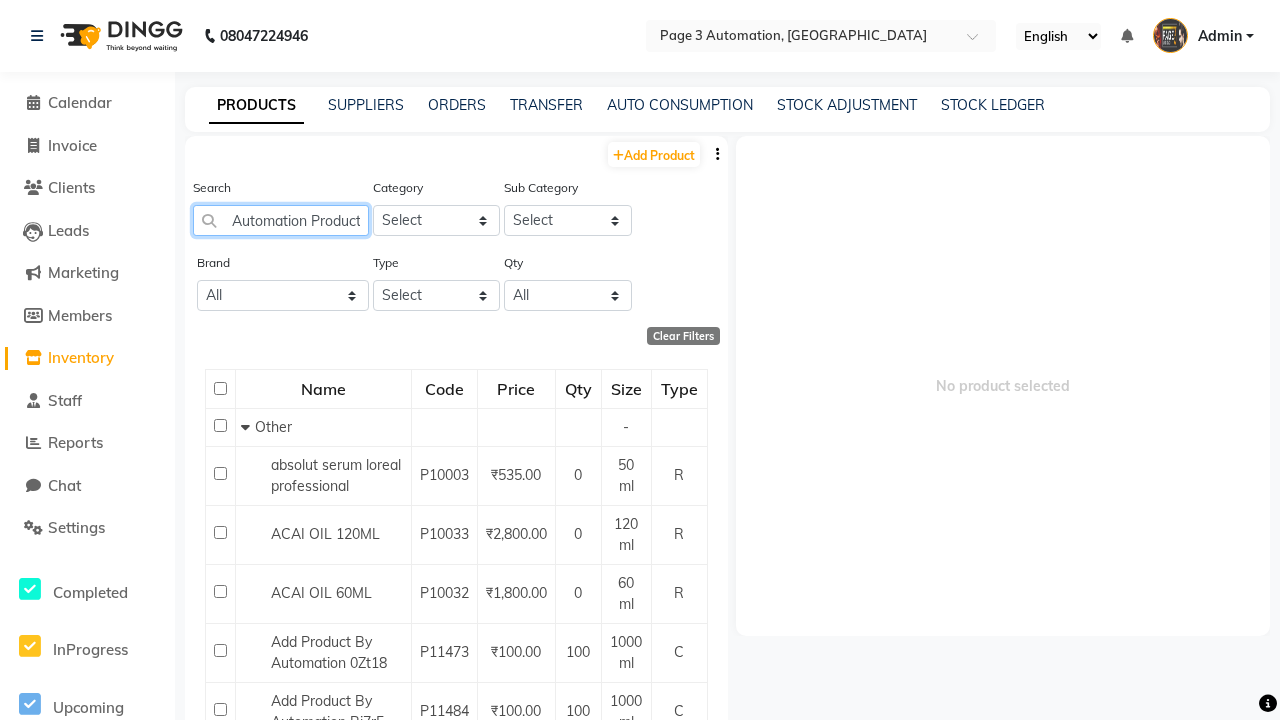 scroll, scrollTop: 0, scrollLeft: 46, axis: horizontal 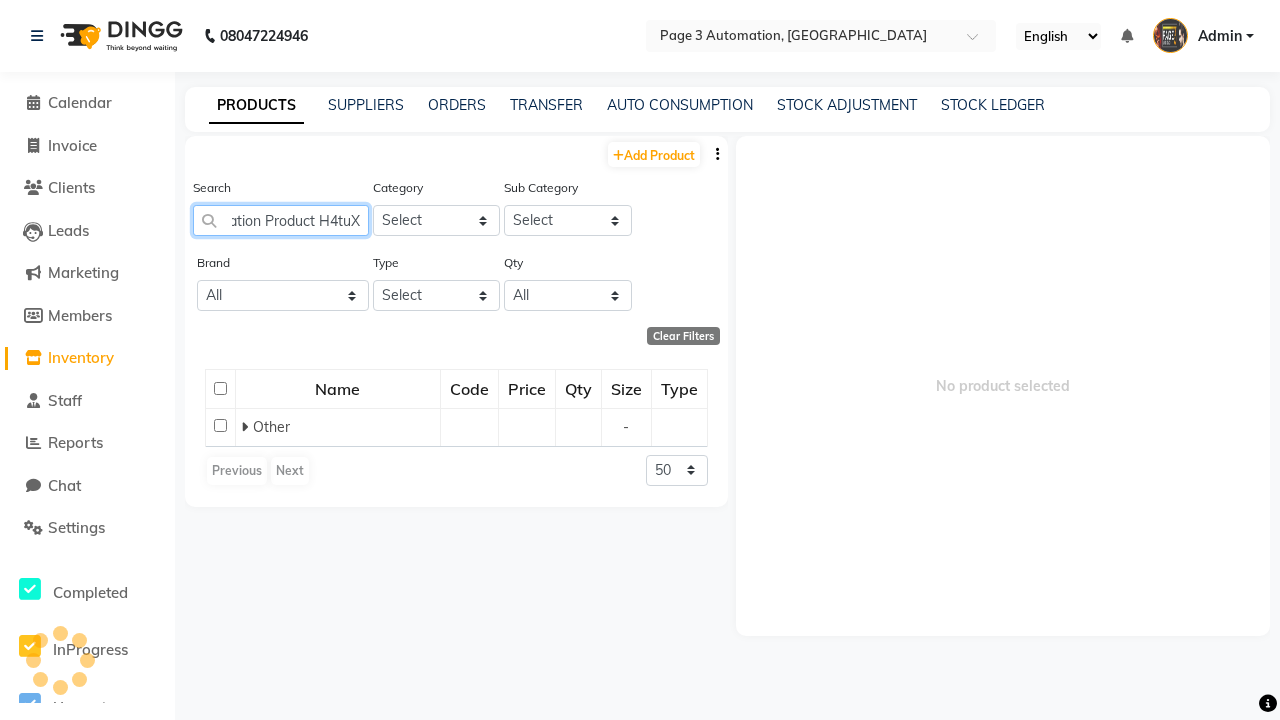 type on "Automation Product H4tuX" 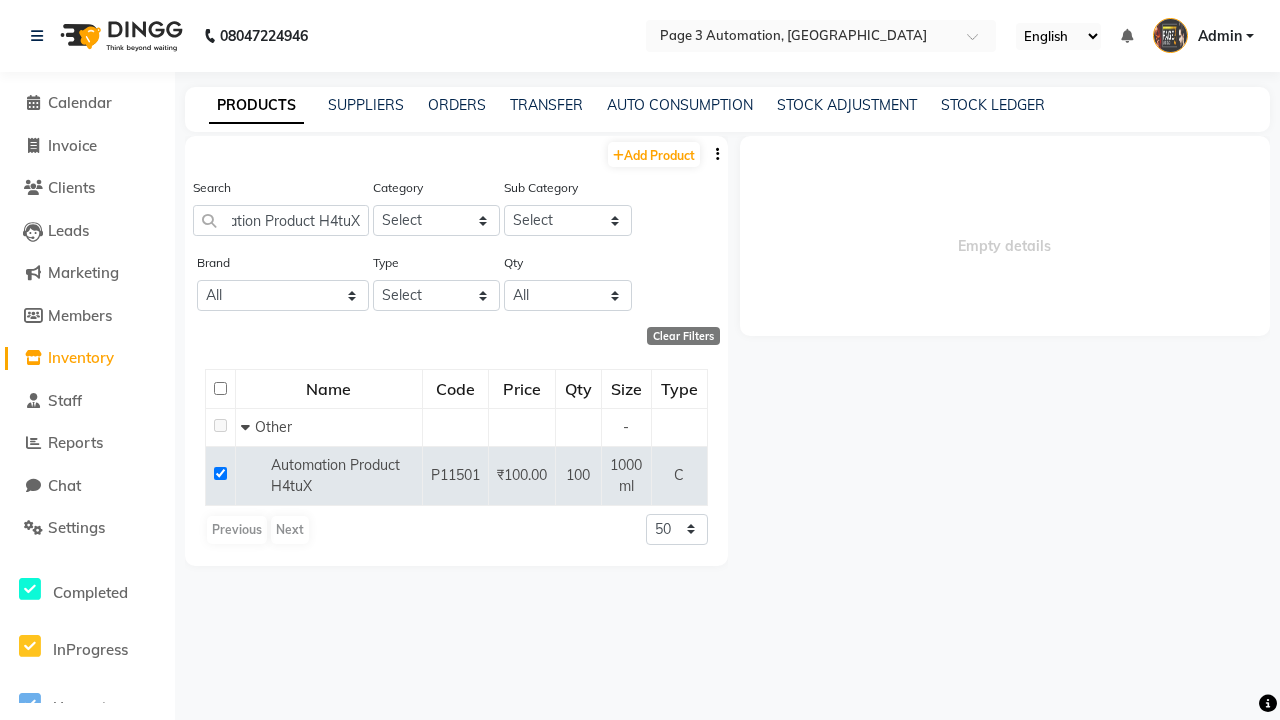 select 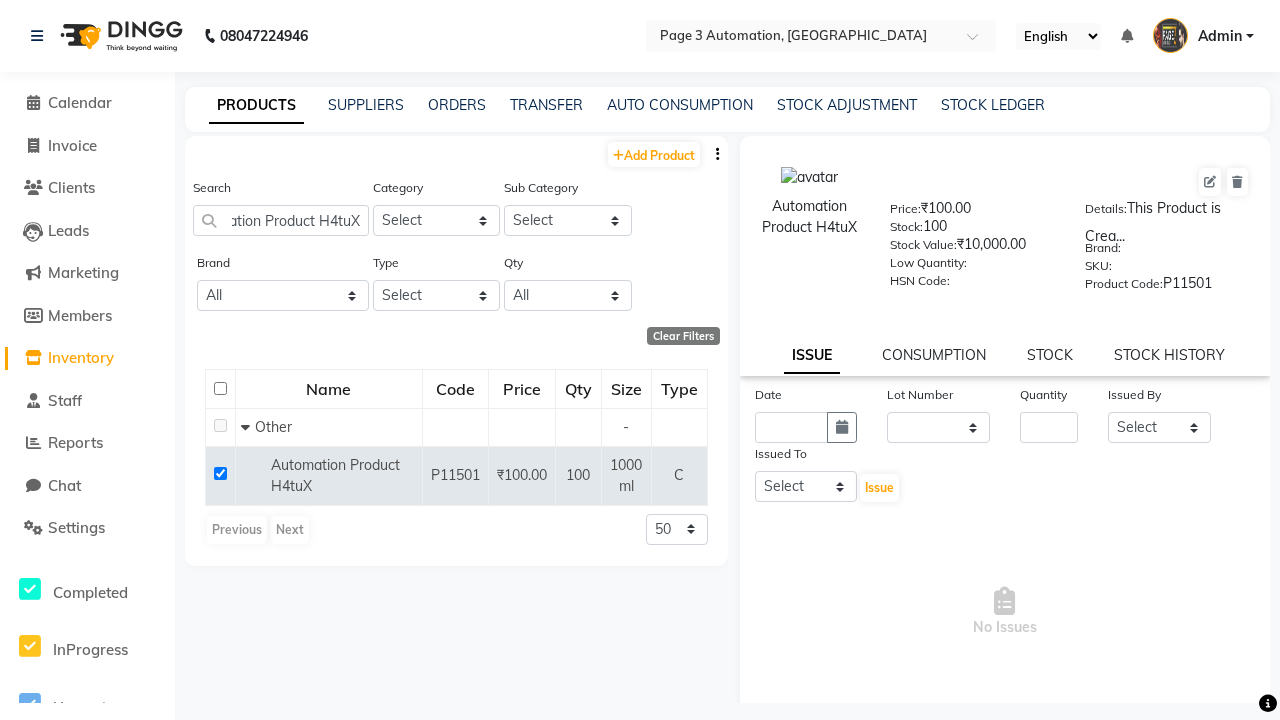 scroll, scrollTop: 0, scrollLeft: 0, axis: both 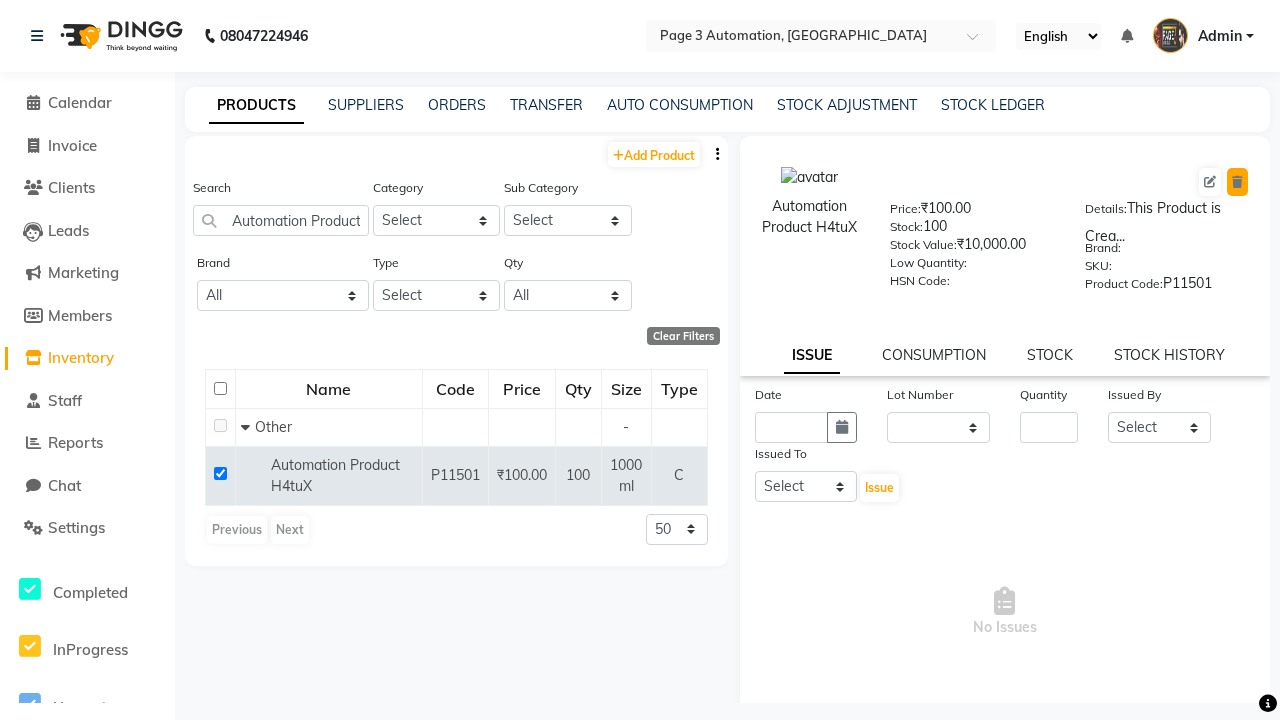 click 